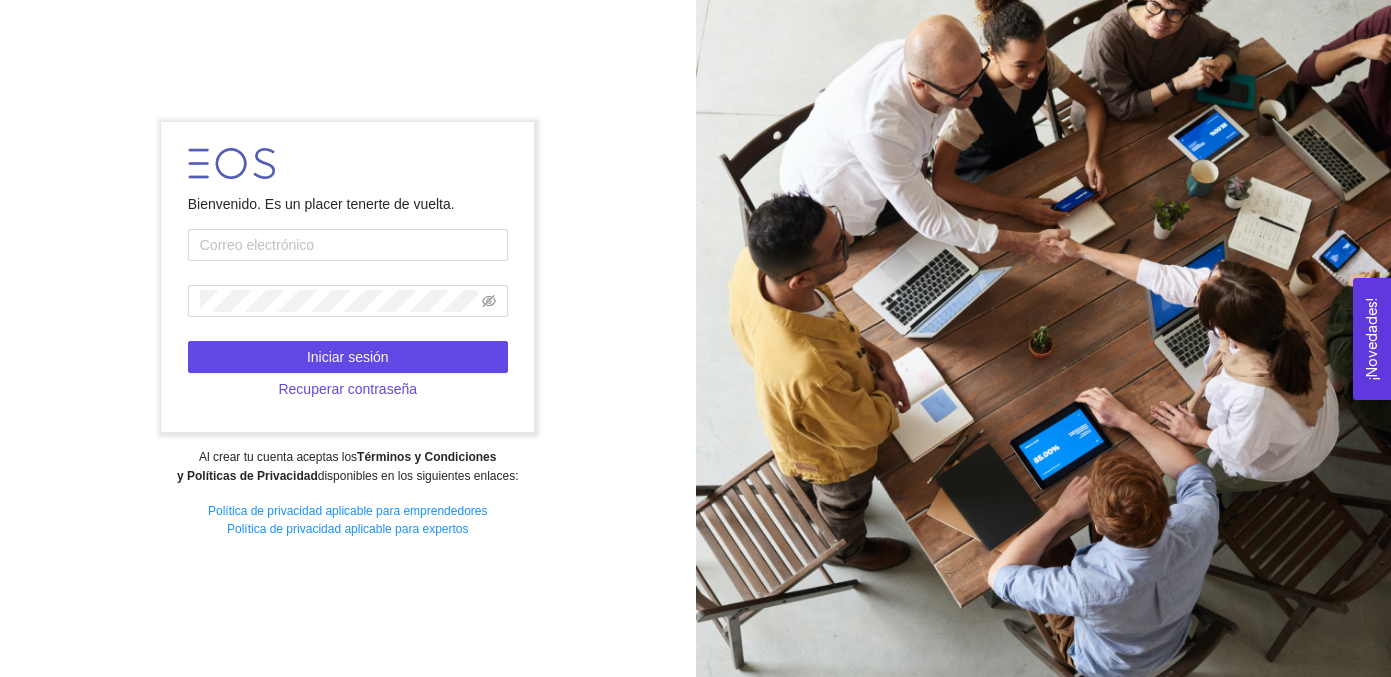 scroll, scrollTop: 0, scrollLeft: 0, axis: both 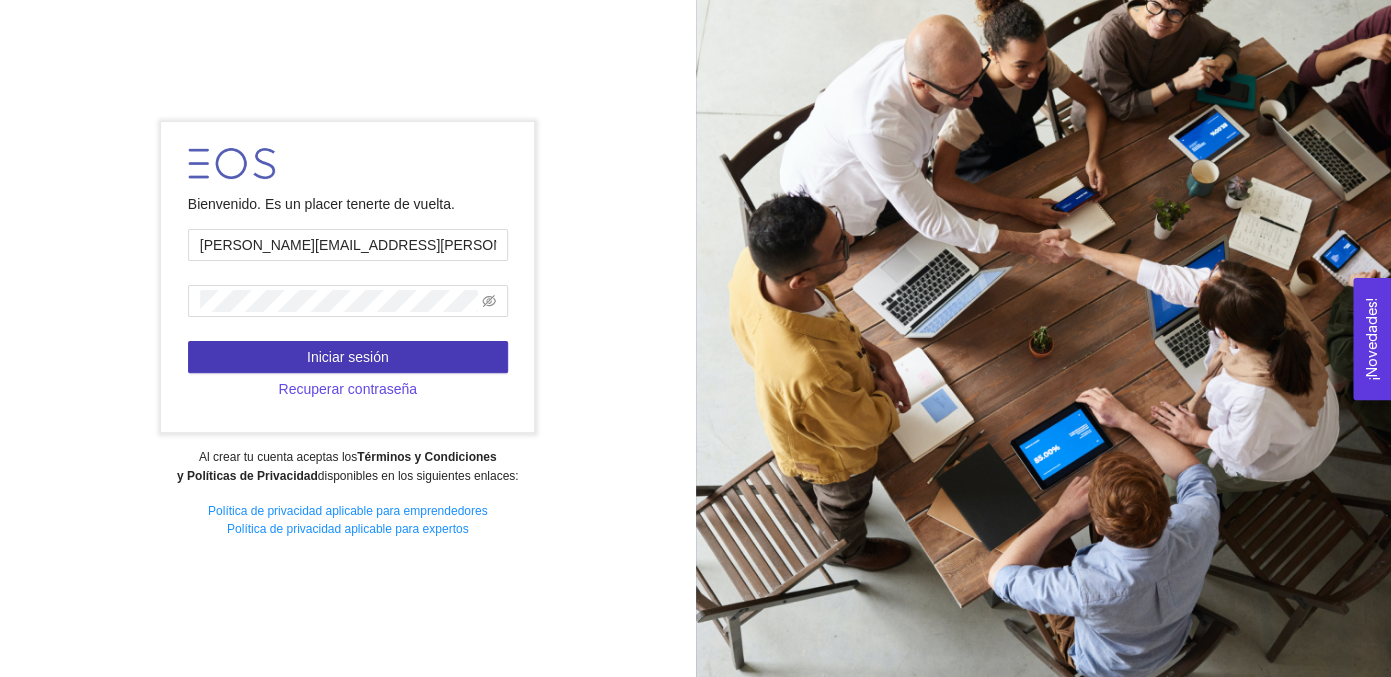 type on "[PERSON_NAME][EMAIL_ADDRESS][PERSON_NAME][PERSON_NAME][DOMAIN_NAME]" 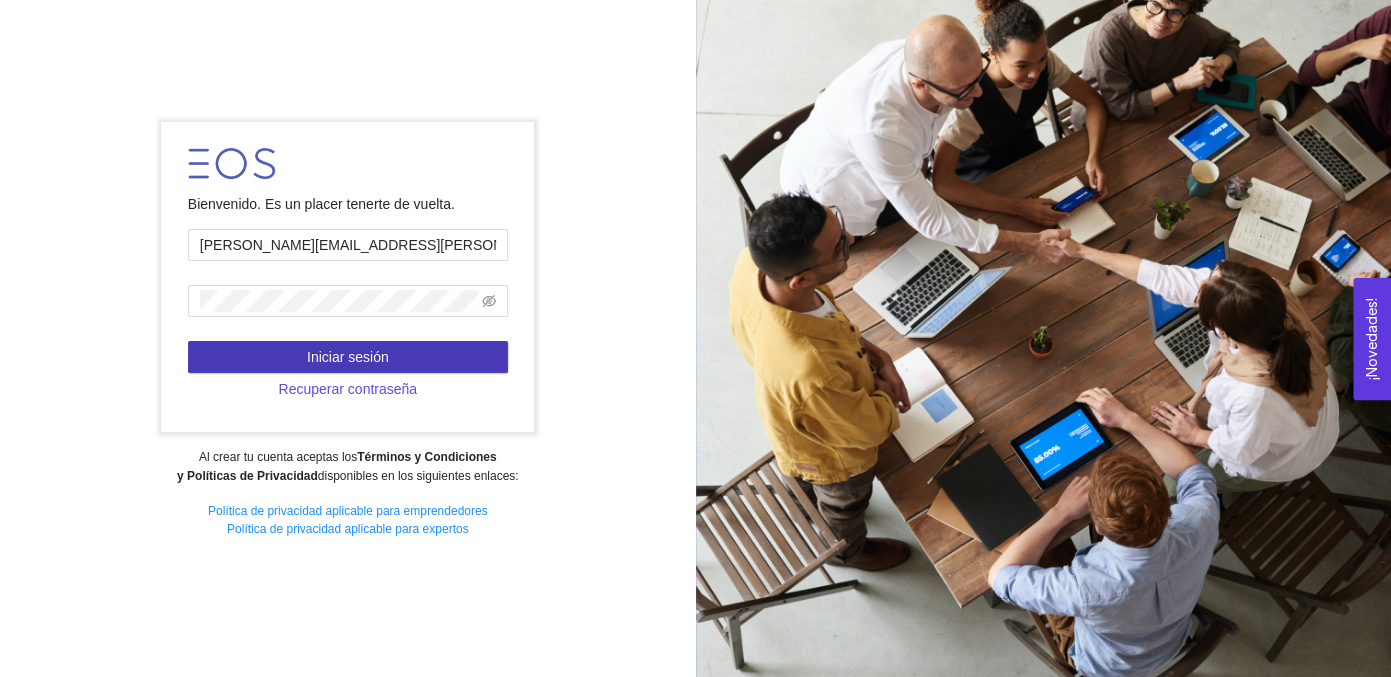 click on "Iniciar sesión" at bounding box center (348, 357) 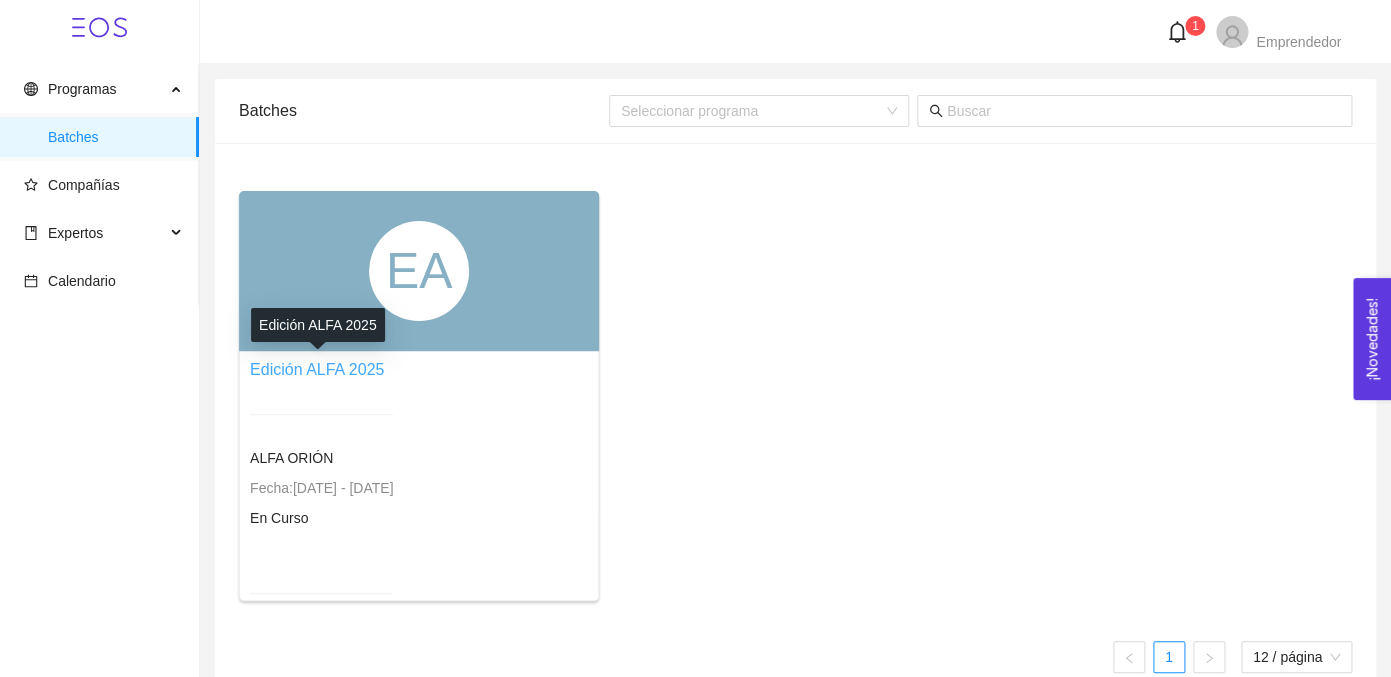 click on "Edición ALFA 2025" at bounding box center [317, 369] 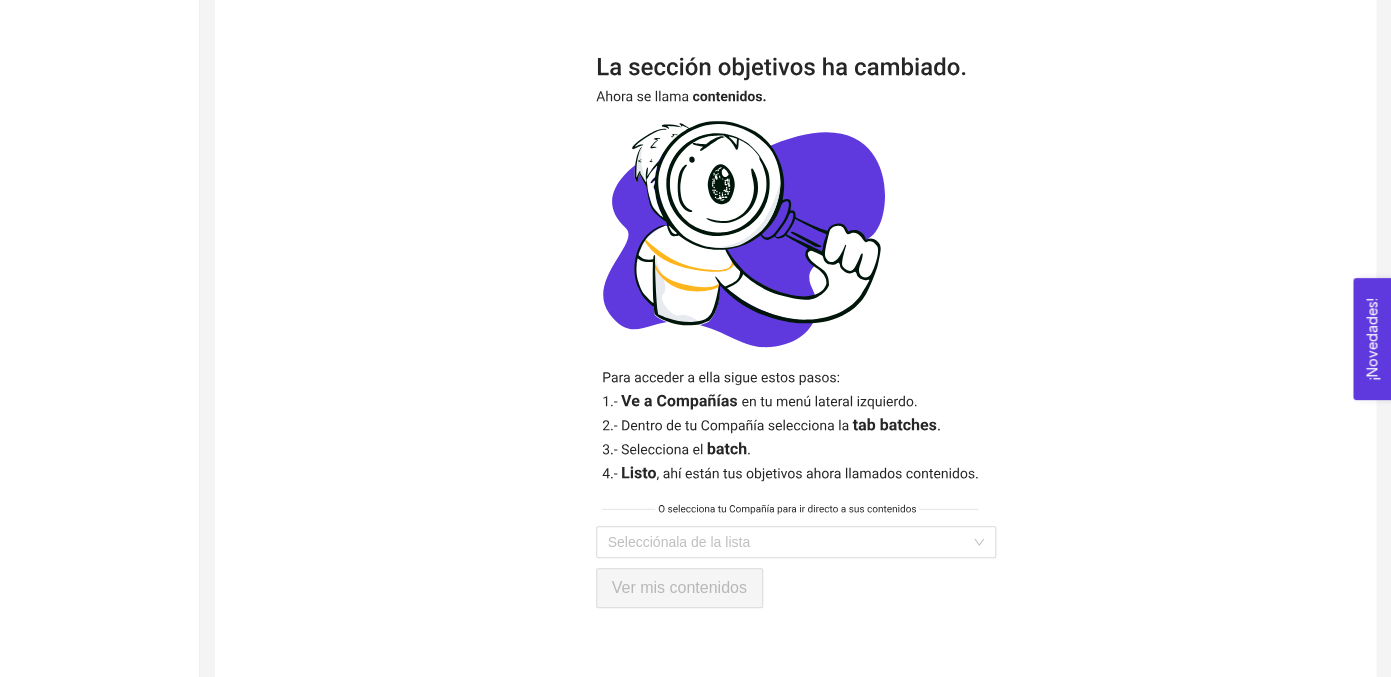 scroll, scrollTop: 412, scrollLeft: 0, axis: vertical 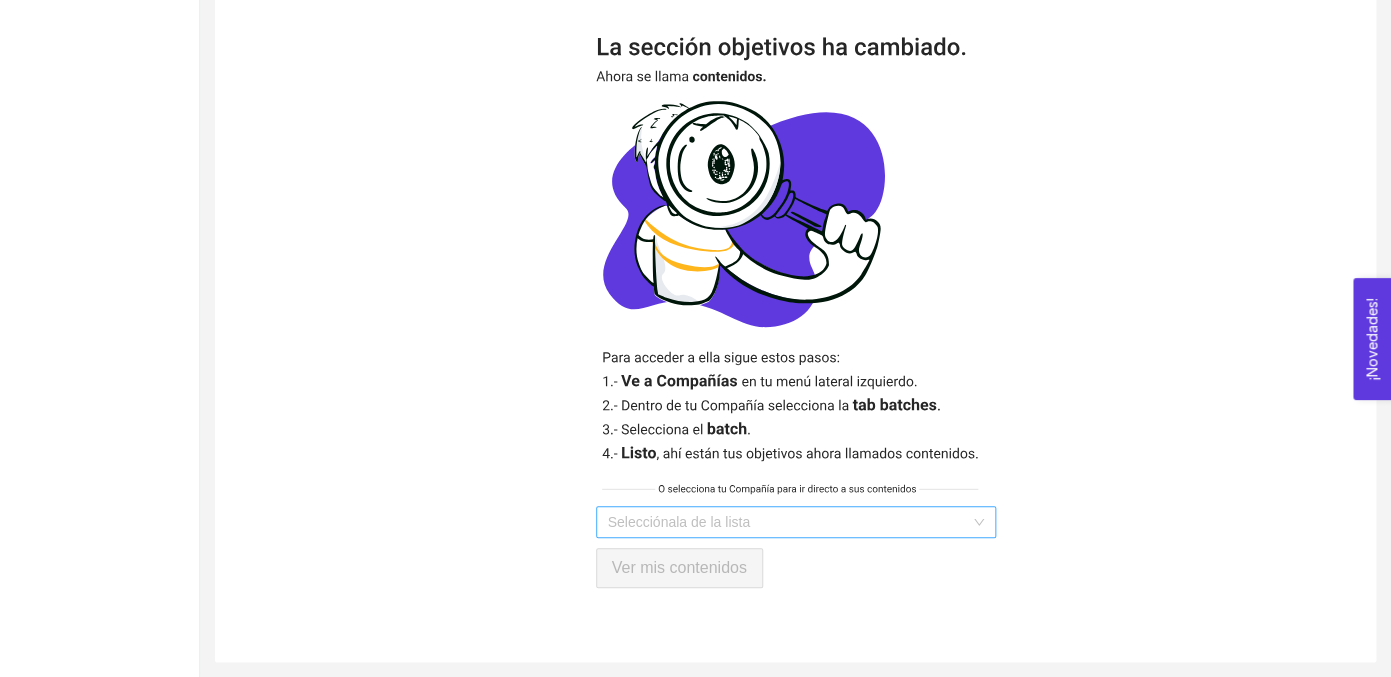click at bounding box center [789, 522] 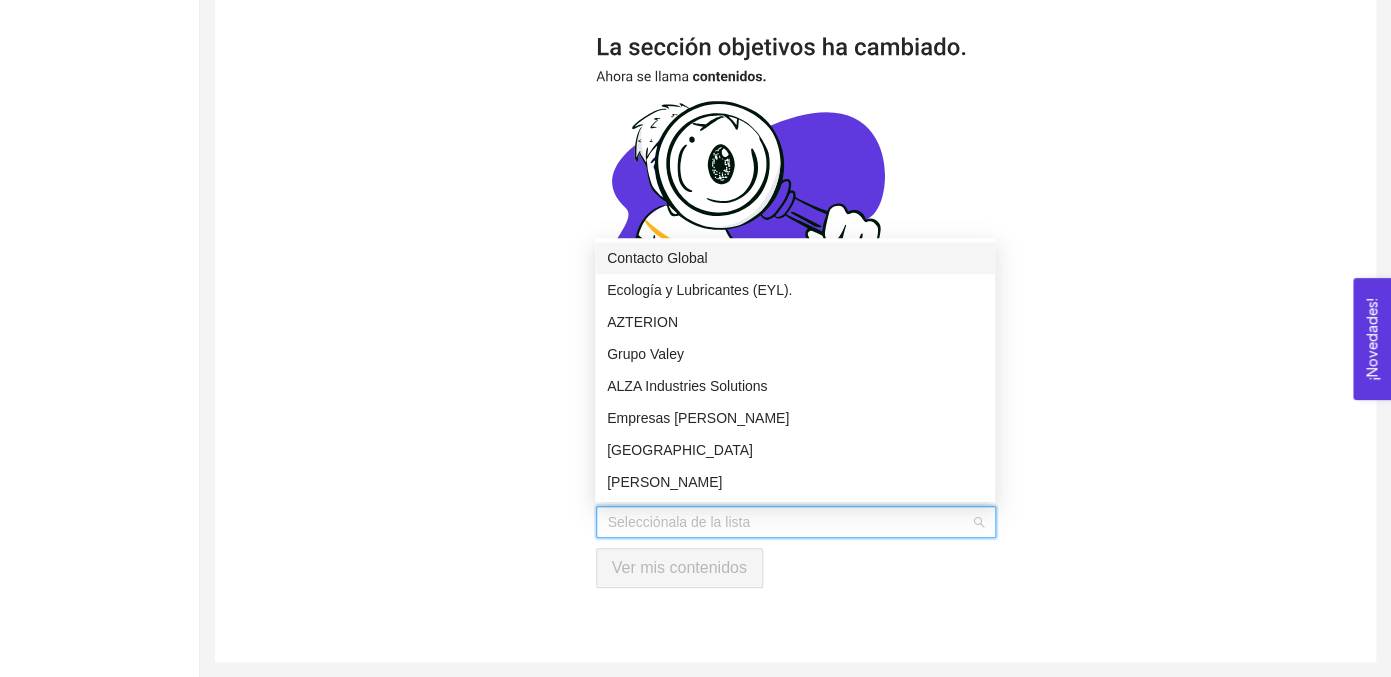 click at bounding box center (789, 522) 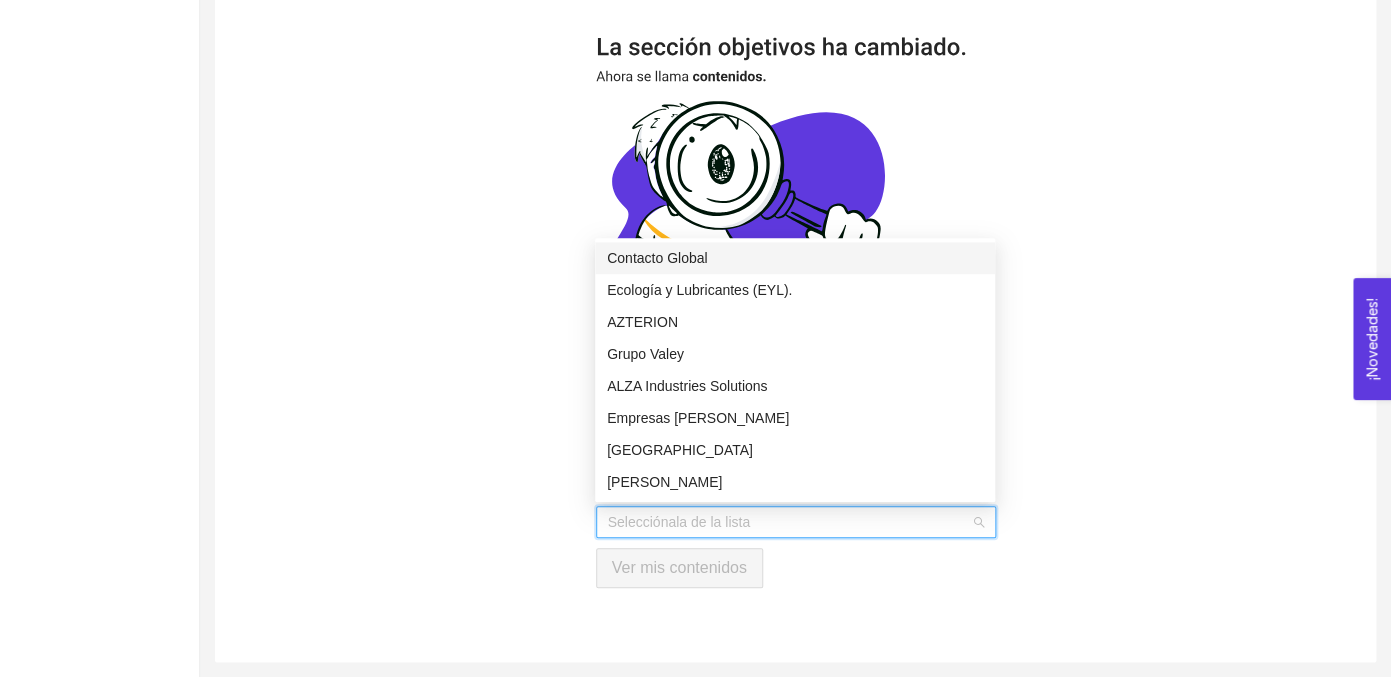click on "Selecciónala de la lista Ver mis contenidos" at bounding box center (795, 312) 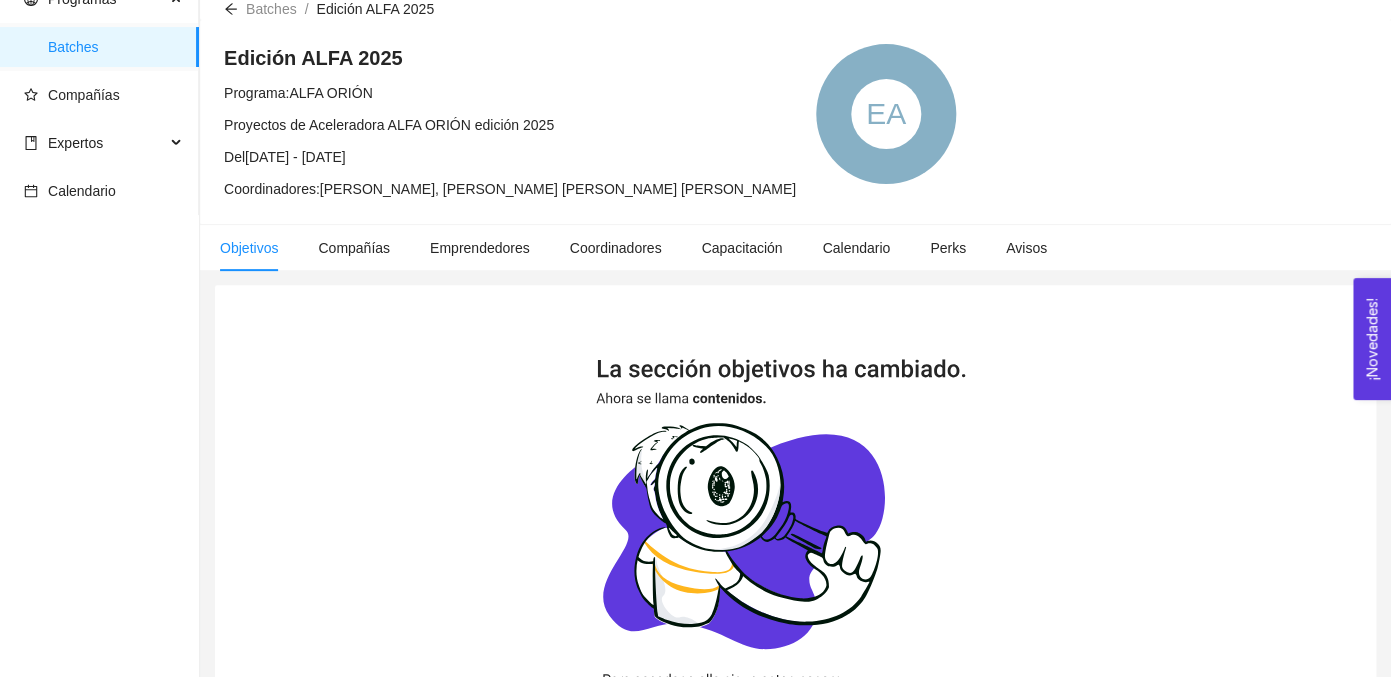 scroll, scrollTop: 33, scrollLeft: 0, axis: vertical 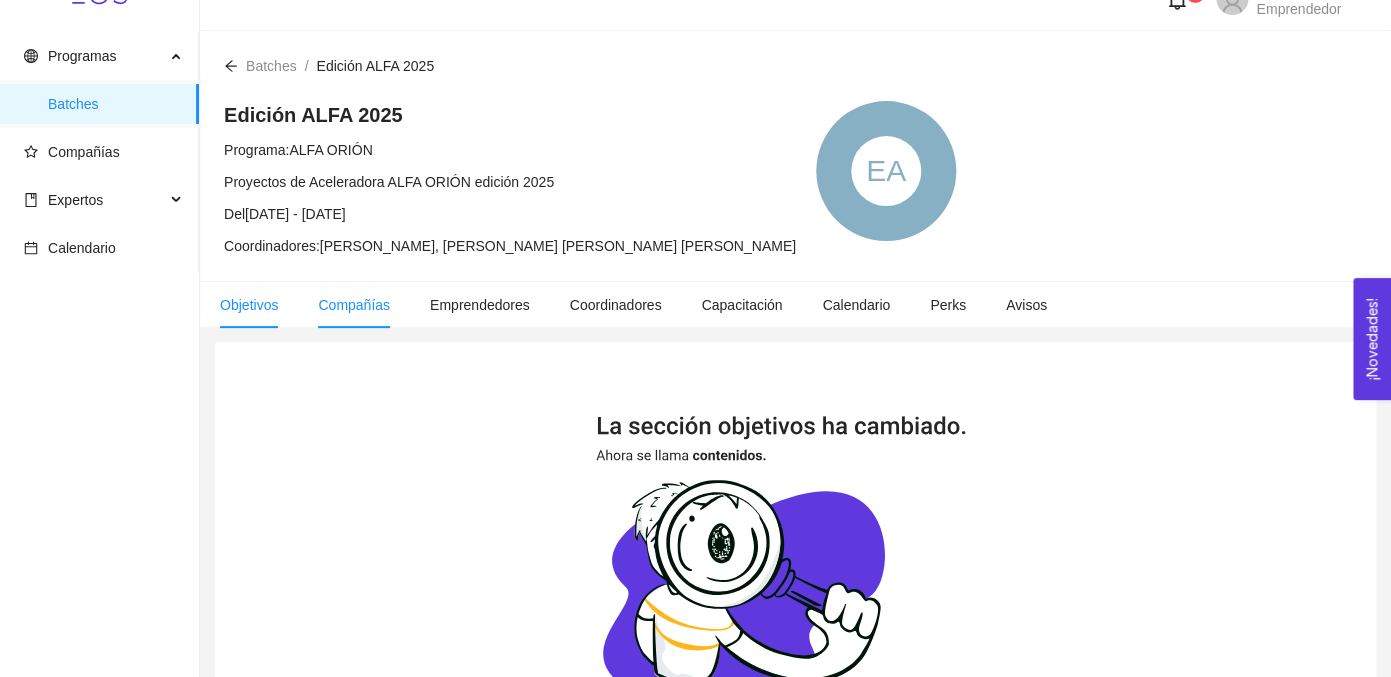 click on "Compañías" at bounding box center (354, 305) 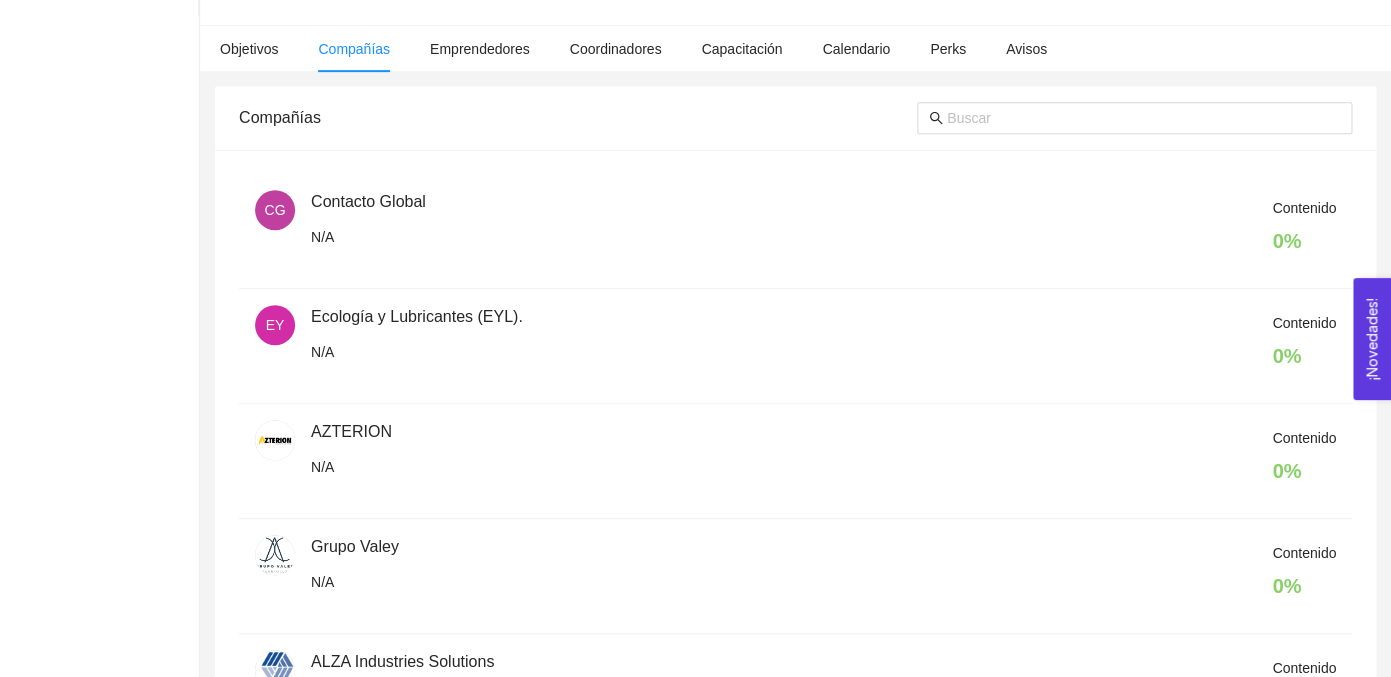 scroll, scrollTop: 0, scrollLeft: 0, axis: both 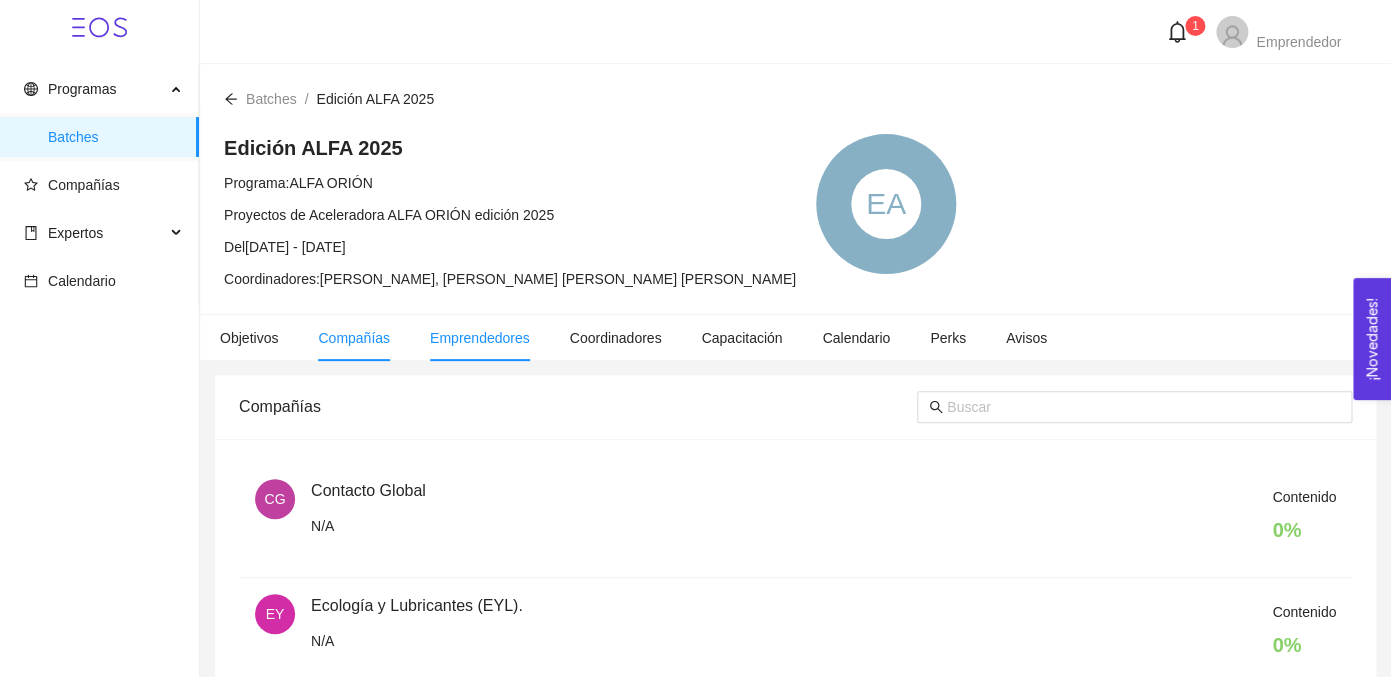 click on "Emprendedores" at bounding box center (480, 338) 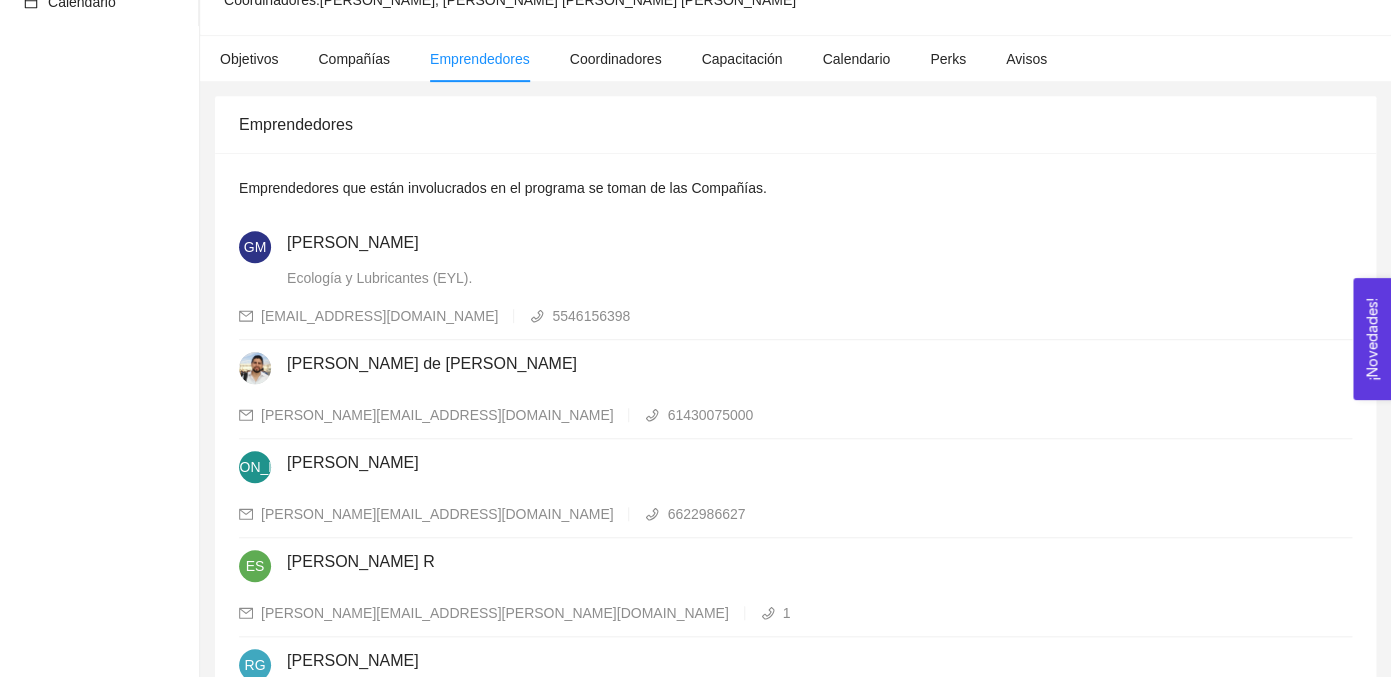 scroll, scrollTop: 292, scrollLeft: 0, axis: vertical 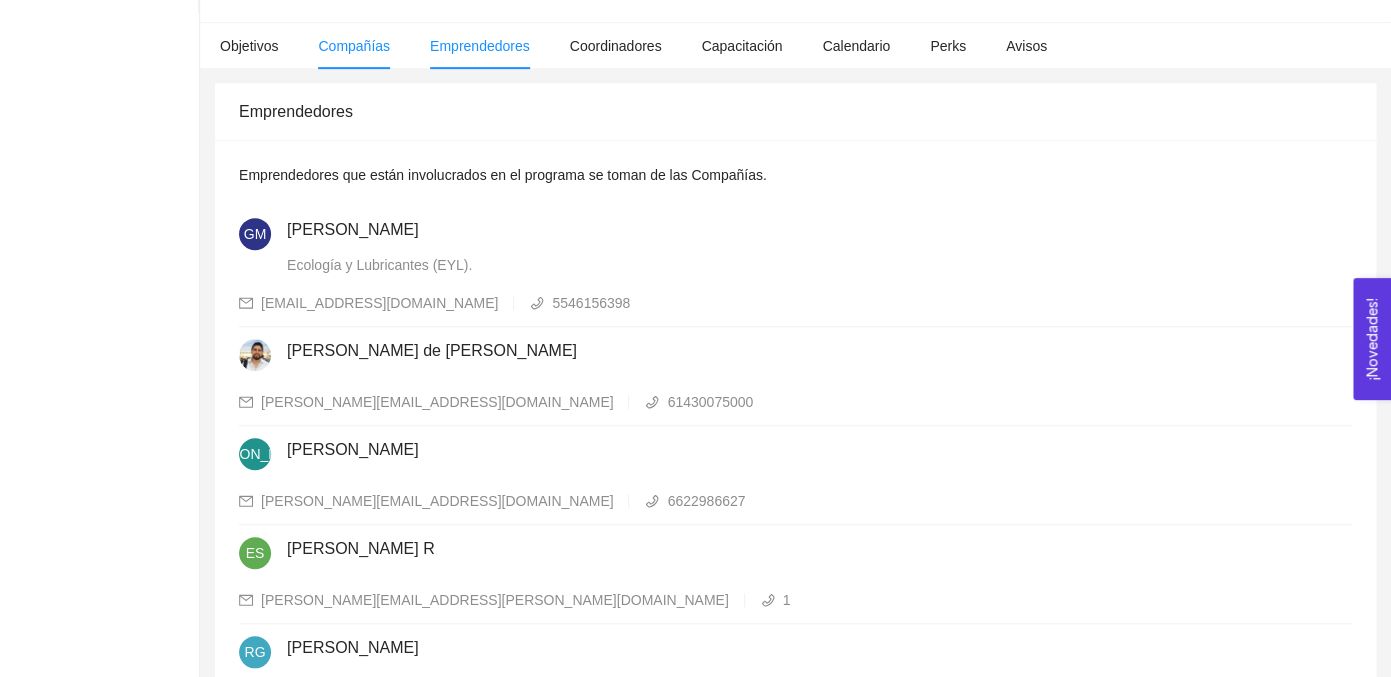 click on "Compañías" at bounding box center (354, 46) 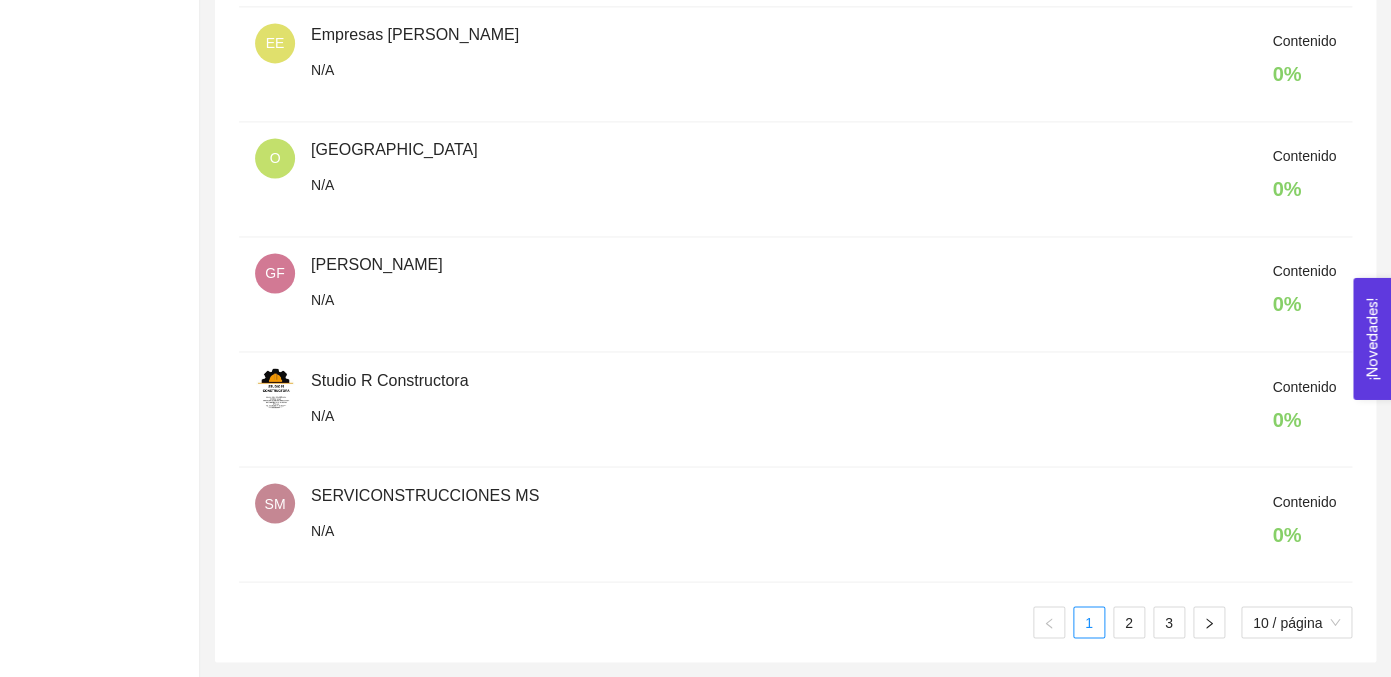 scroll, scrollTop: 1031, scrollLeft: 0, axis: vertical 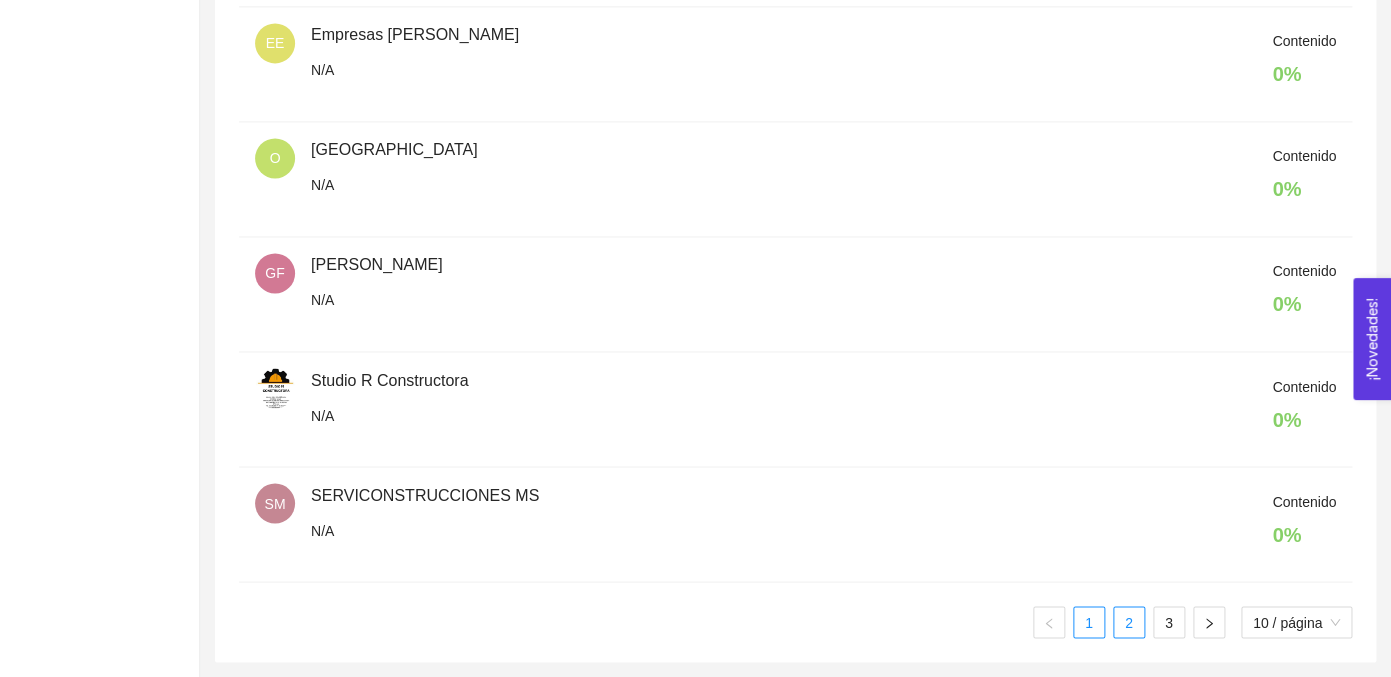 click on "2" at bounding box center [1129, 622] 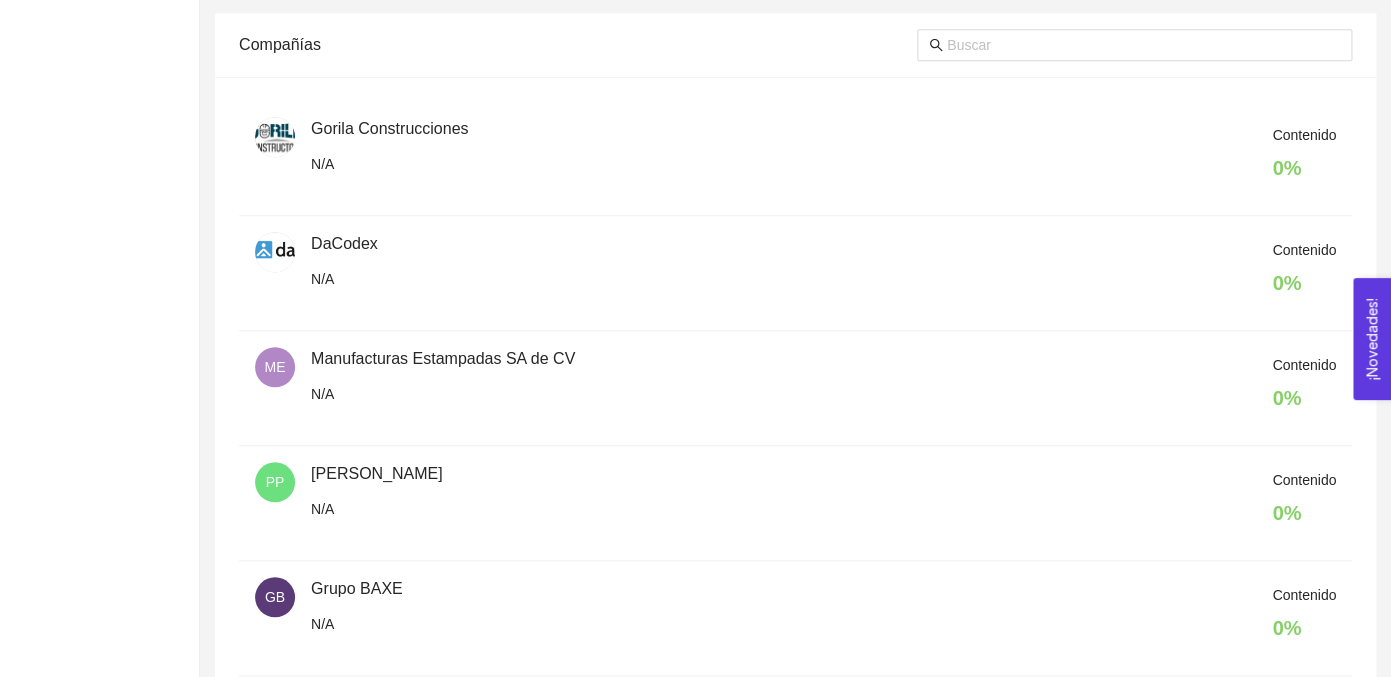scroll, scrollTop: 0, scrollLeft: 0, axis: both 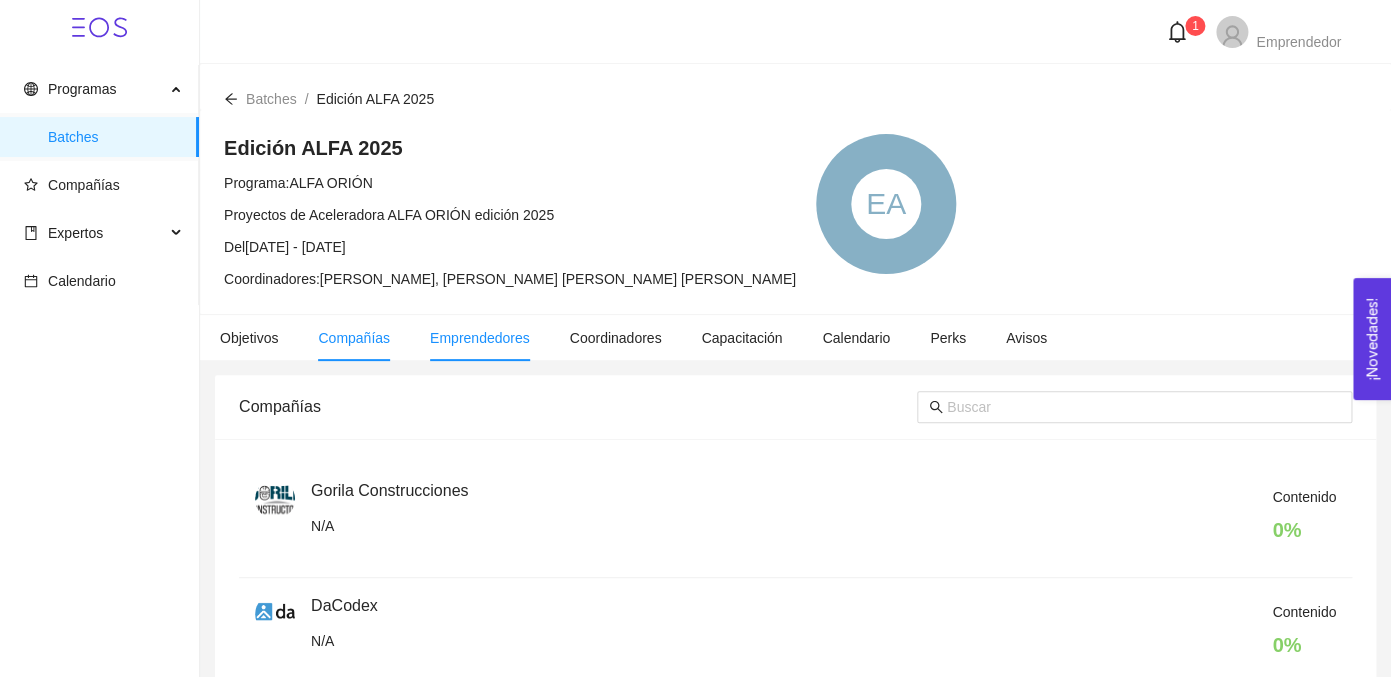 click on "Emprendedores" at bounding box center [480, 338] 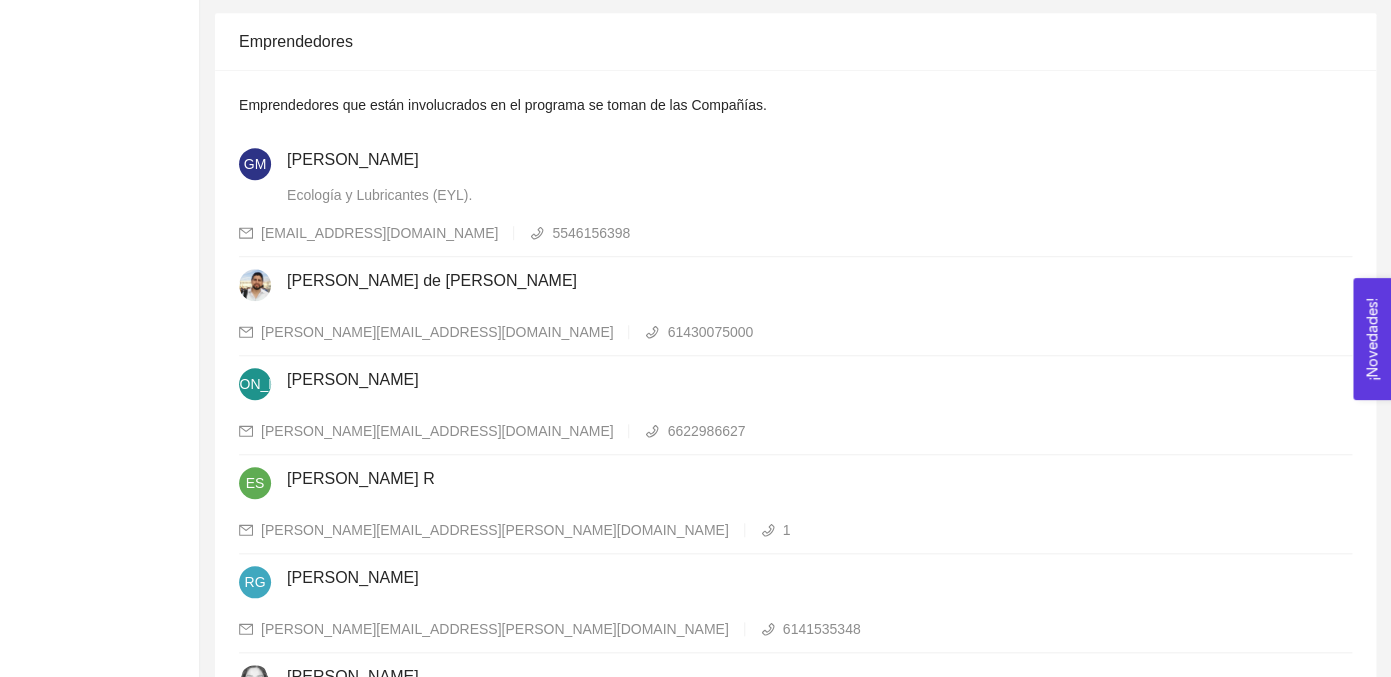 scroll, scrollTop: 0, scrollLeft: 0, axis: both 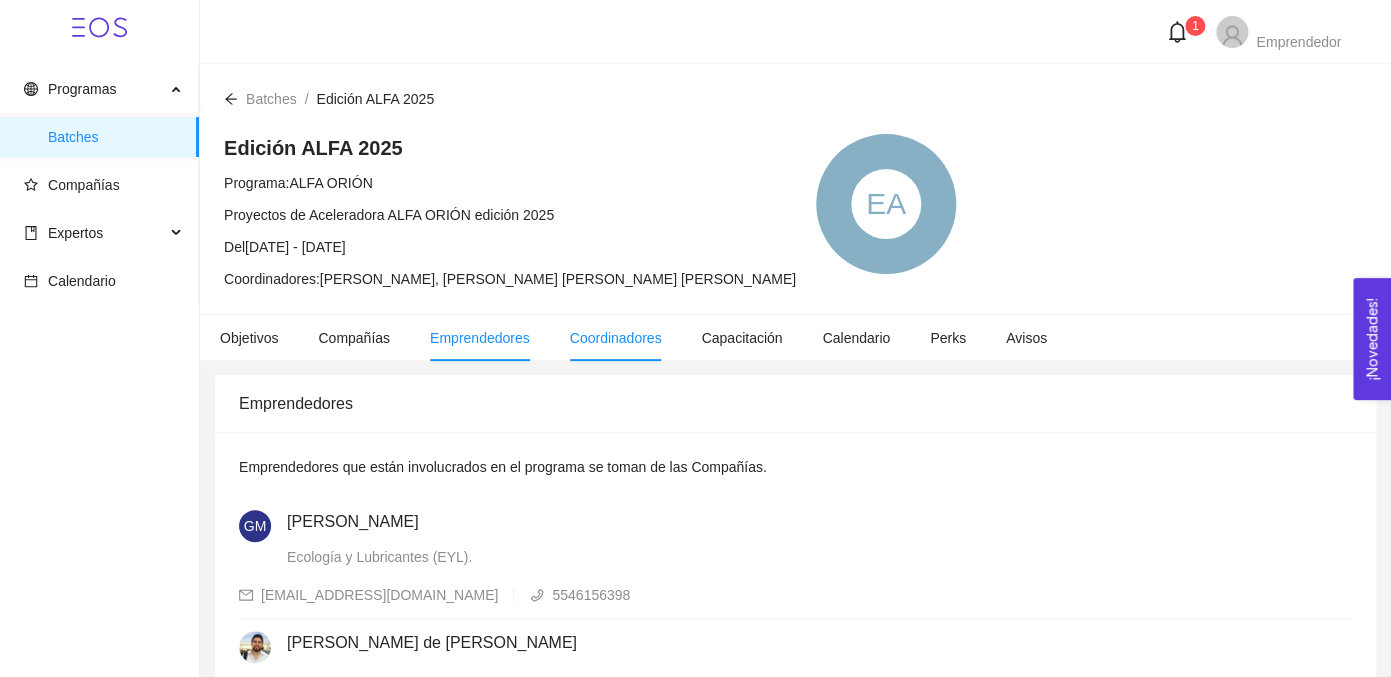 click on "Coordinadores" at bounding box center [616, 338] 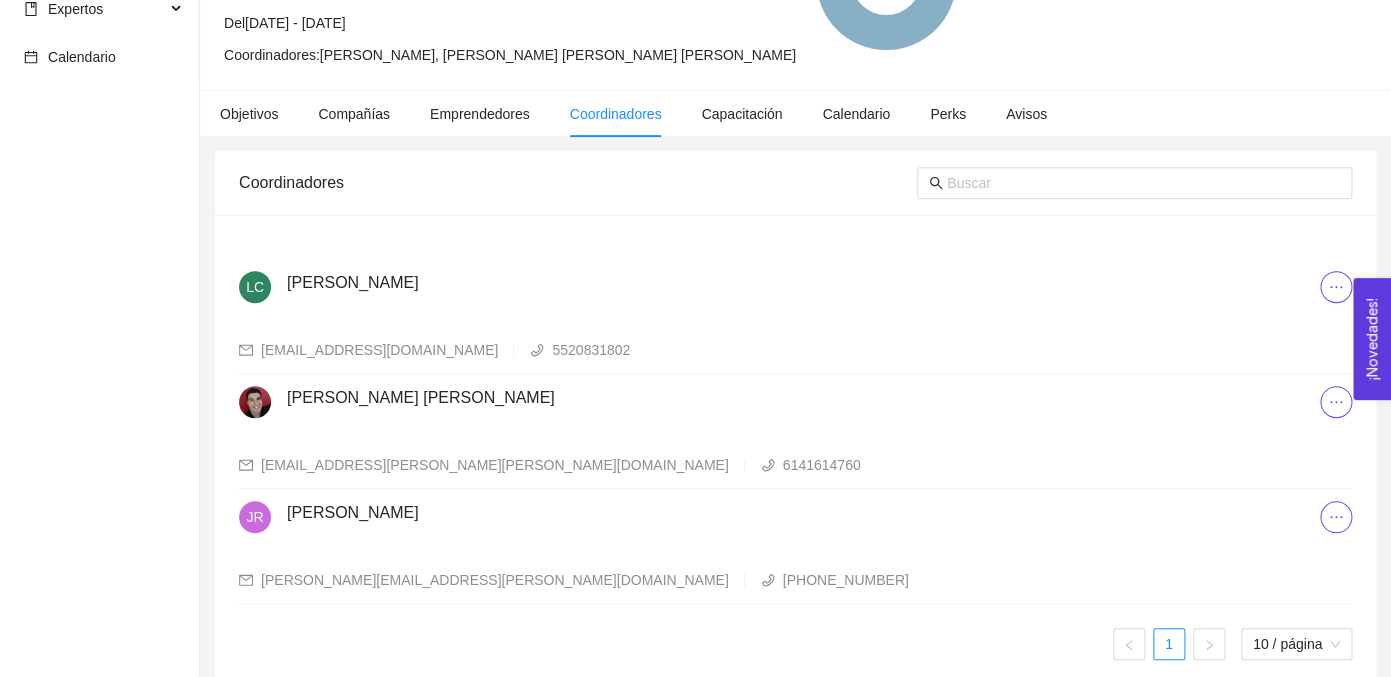 scroll, scrollTop: 246, scrollLeft: 0, axis: vertical 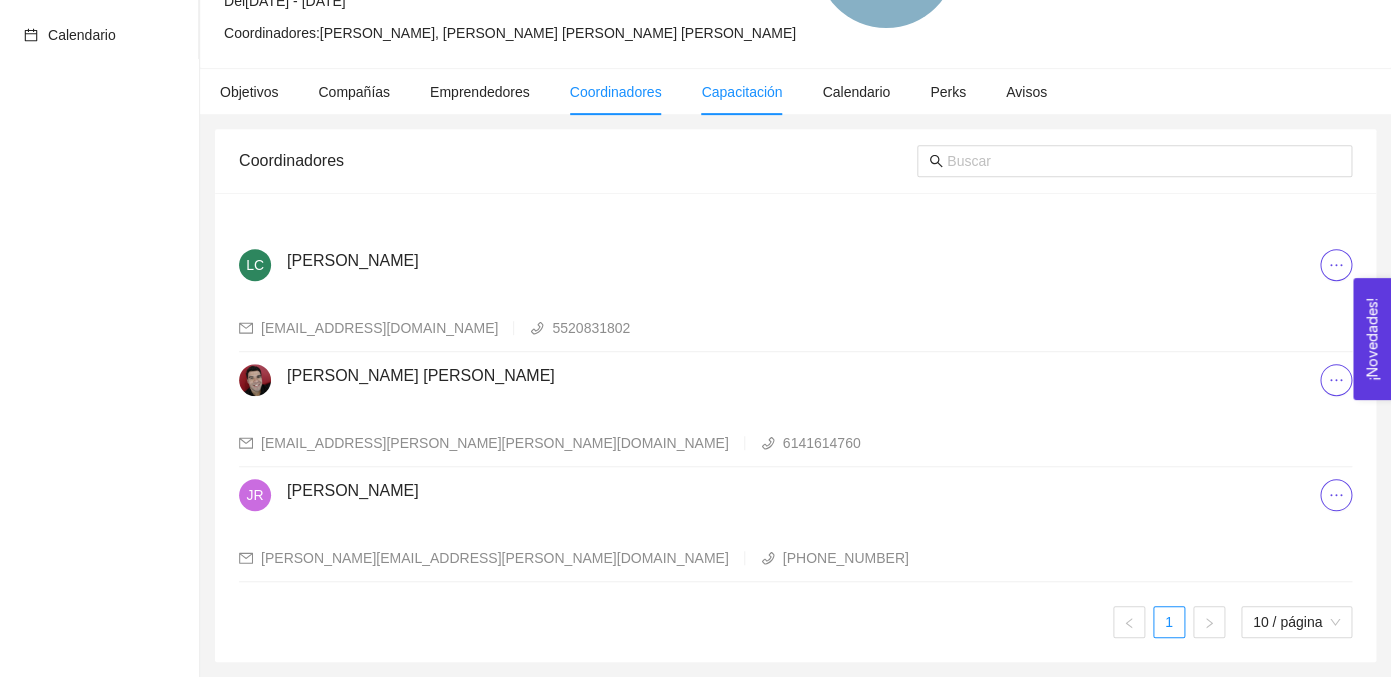 click on "Capacitación" at bounding box center [741, 92] 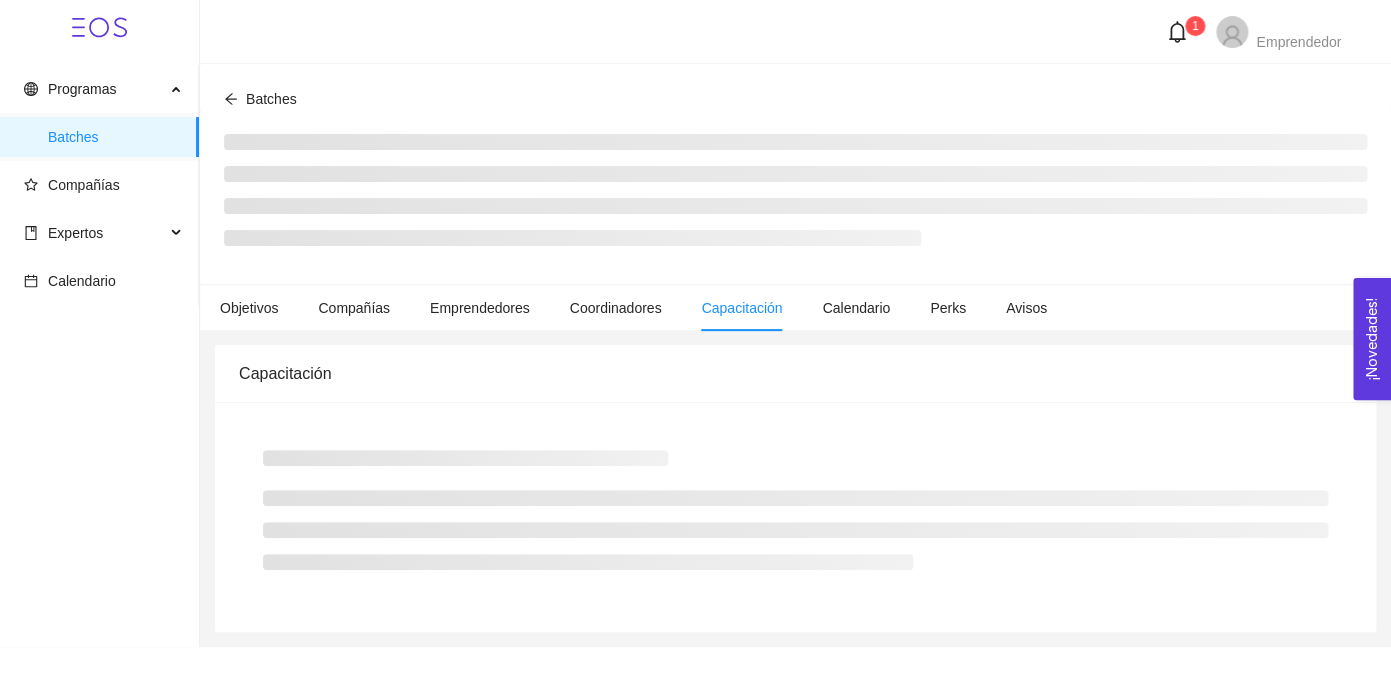 scroll, scrollTop: 0, scrollLeft: 0, axis: both 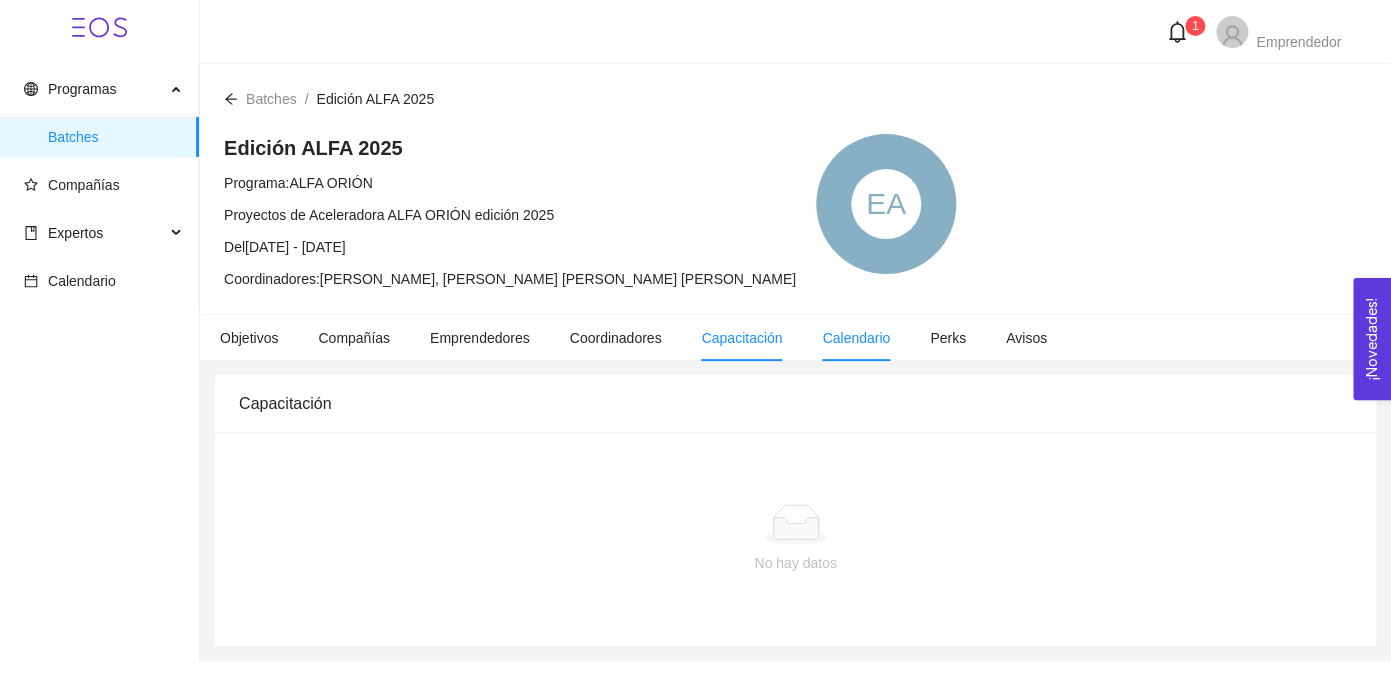 click on "Calendario" at bounding box center (856, 338) 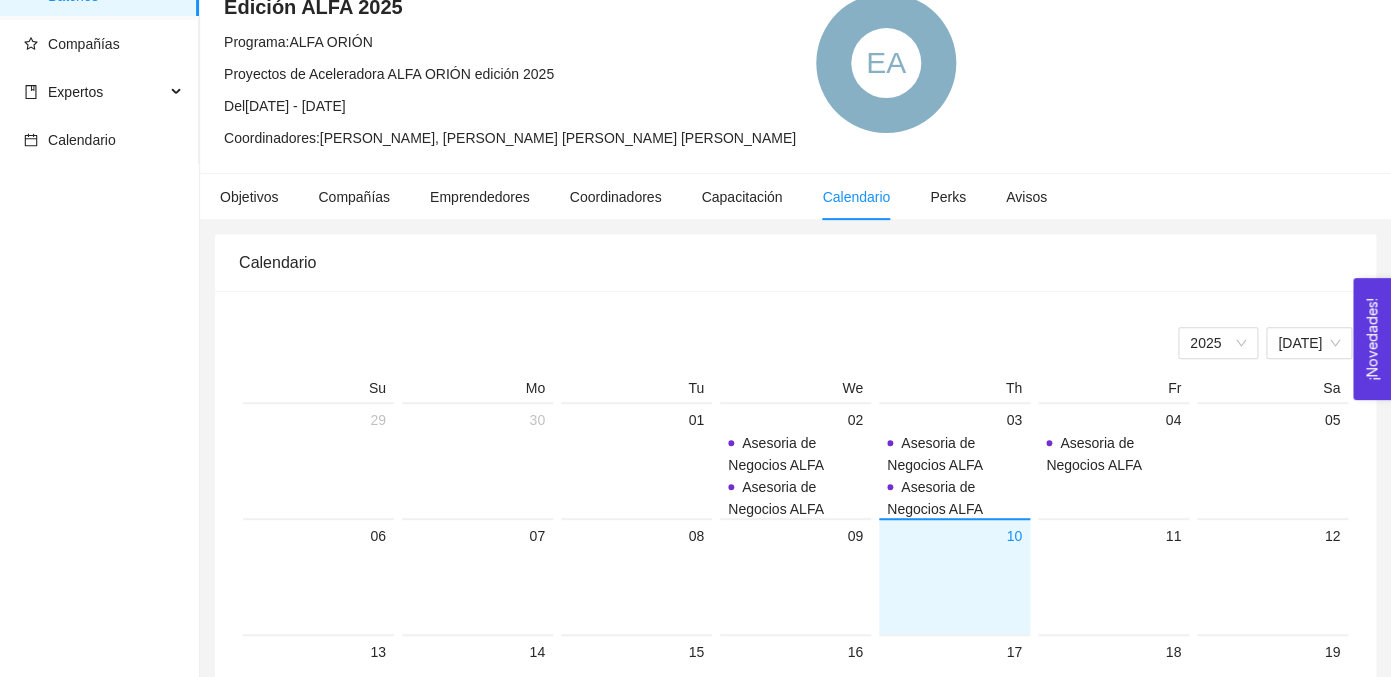 scroll, scrollTop: 208, scrollLeft: 0, axis: vertical 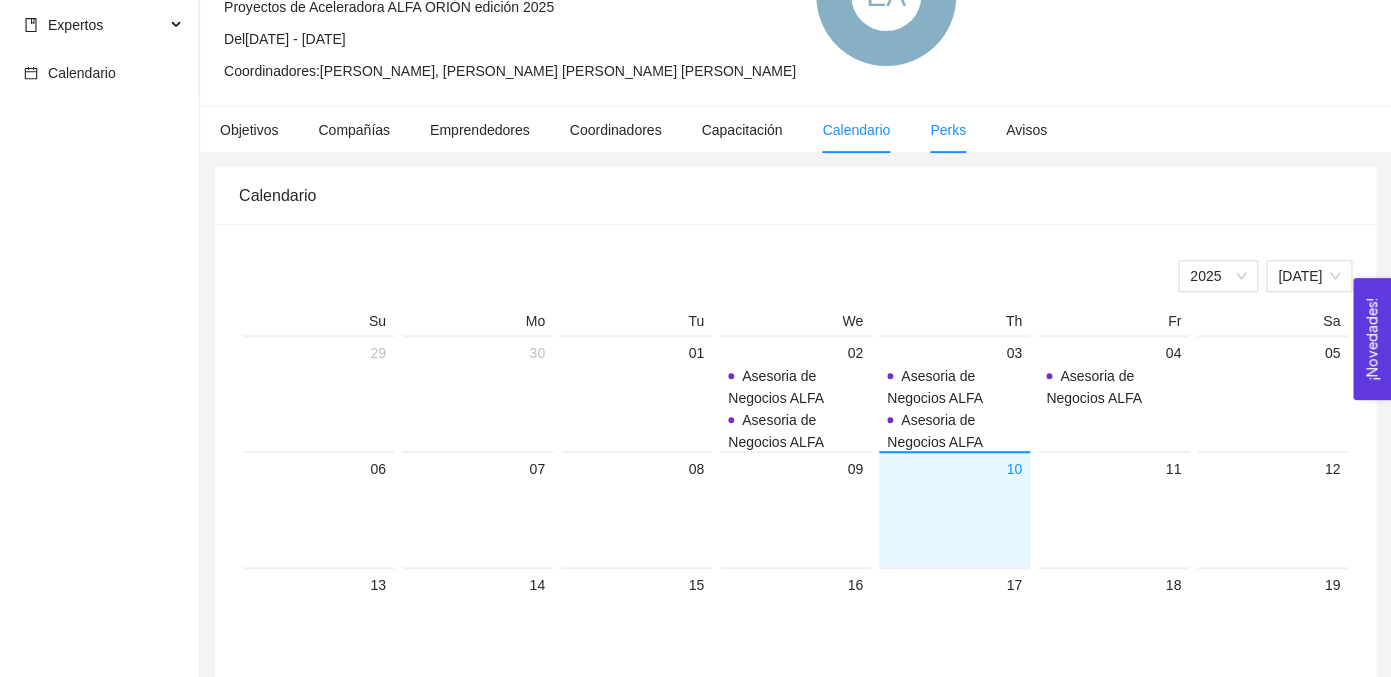 click on "Perks" at bounding box center (948, 130) 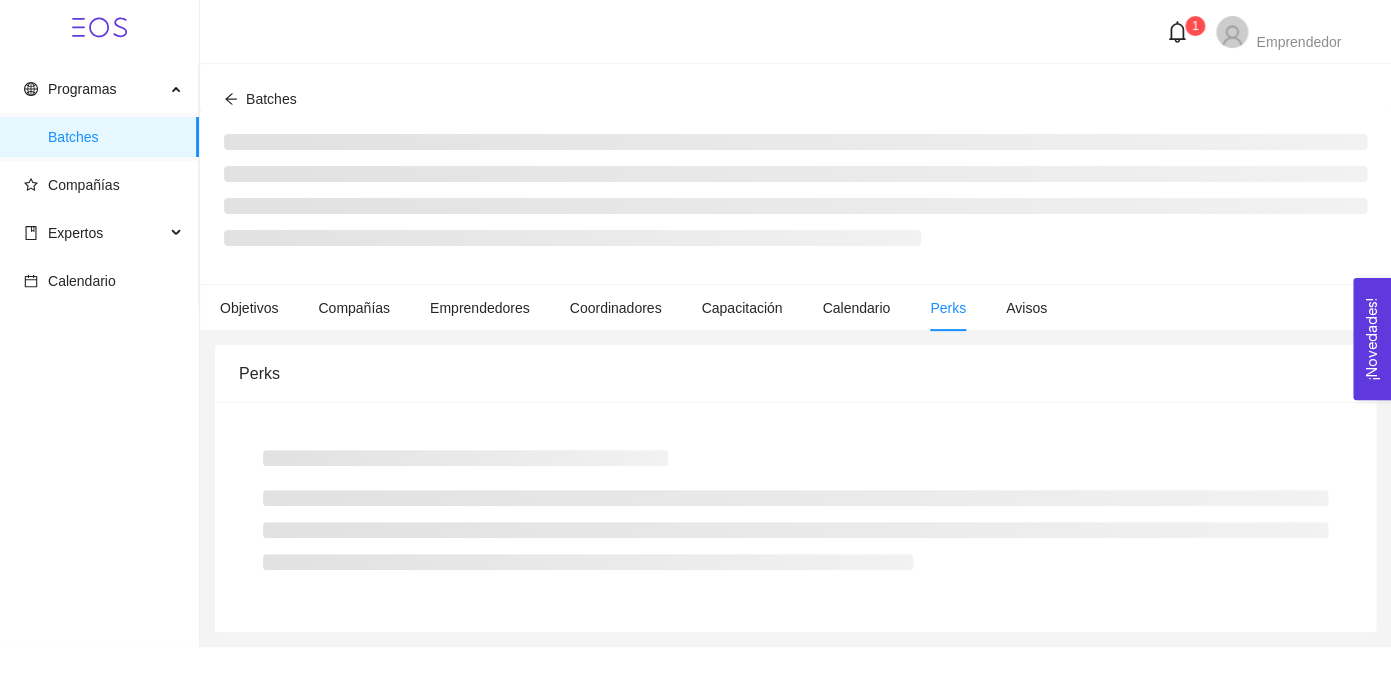 scroll, scrollTop: 0, scrollLeft: 0, axis: both 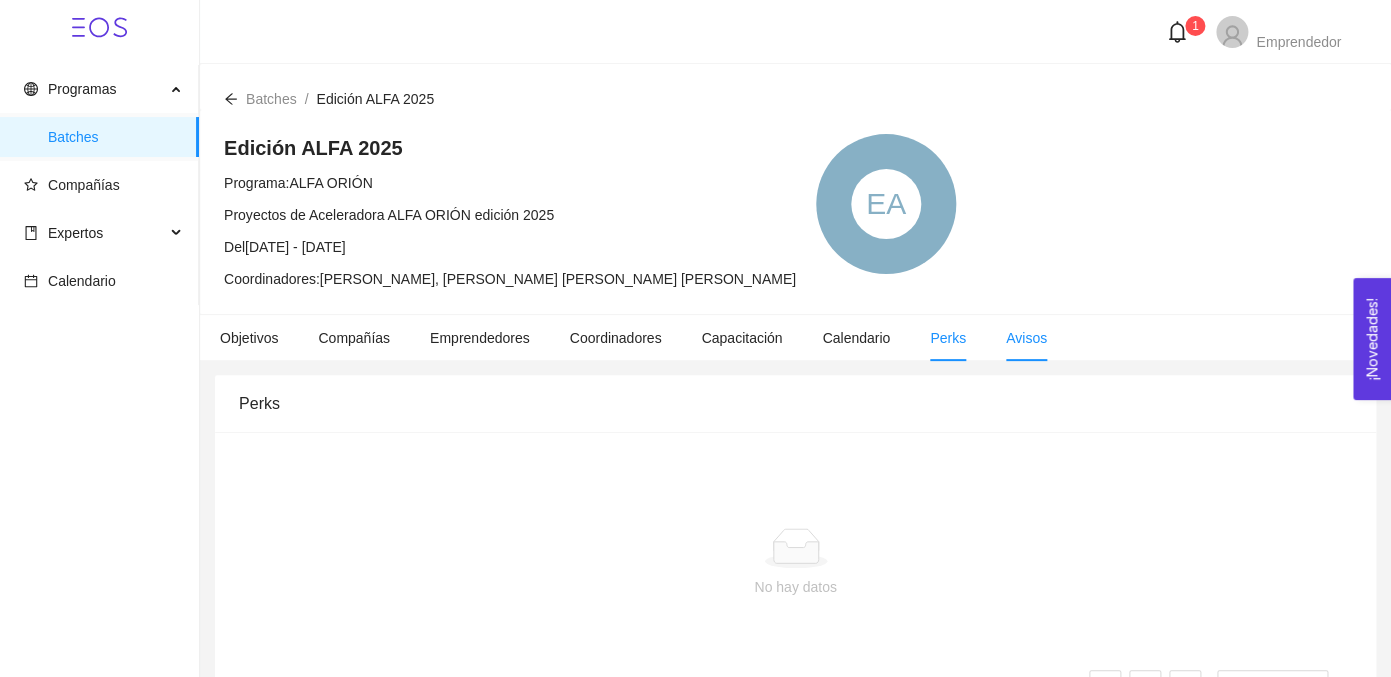 click on "Avisos" at bounding box center [1026, 338] 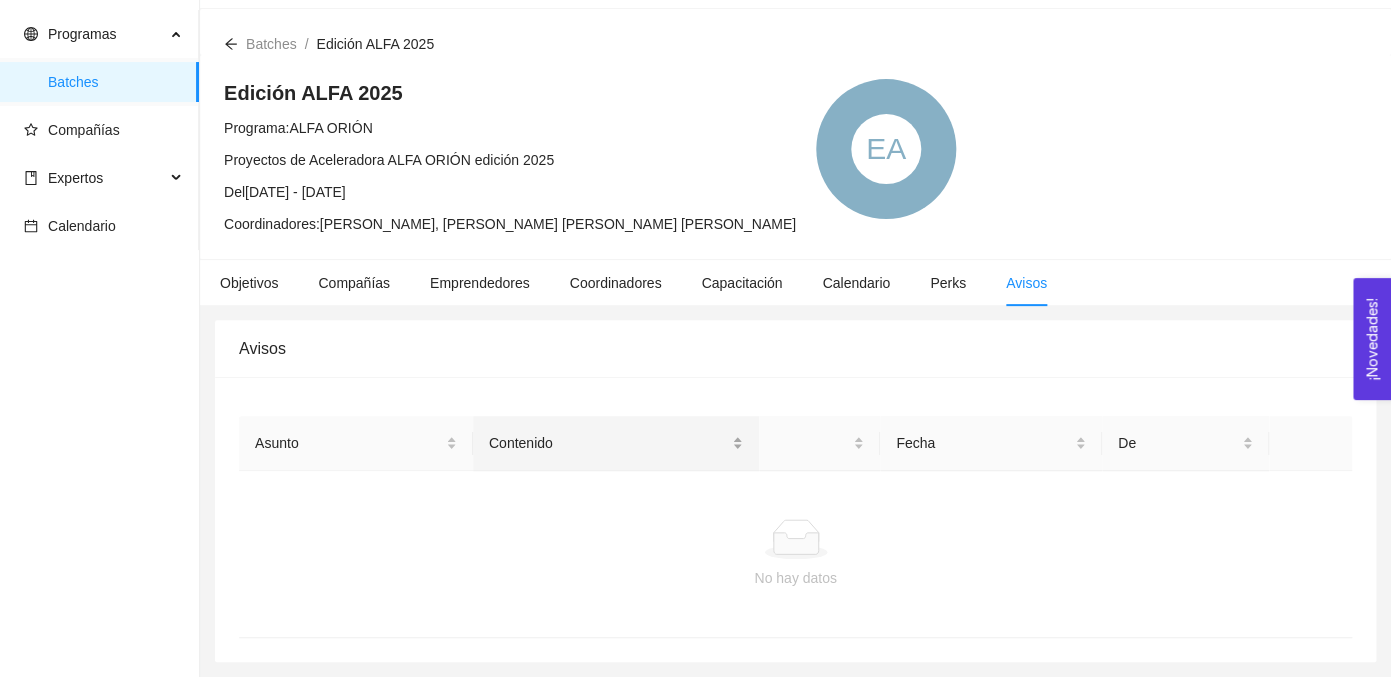 scroll, scrollTop: 0, scrollLeft: 0, axis: both 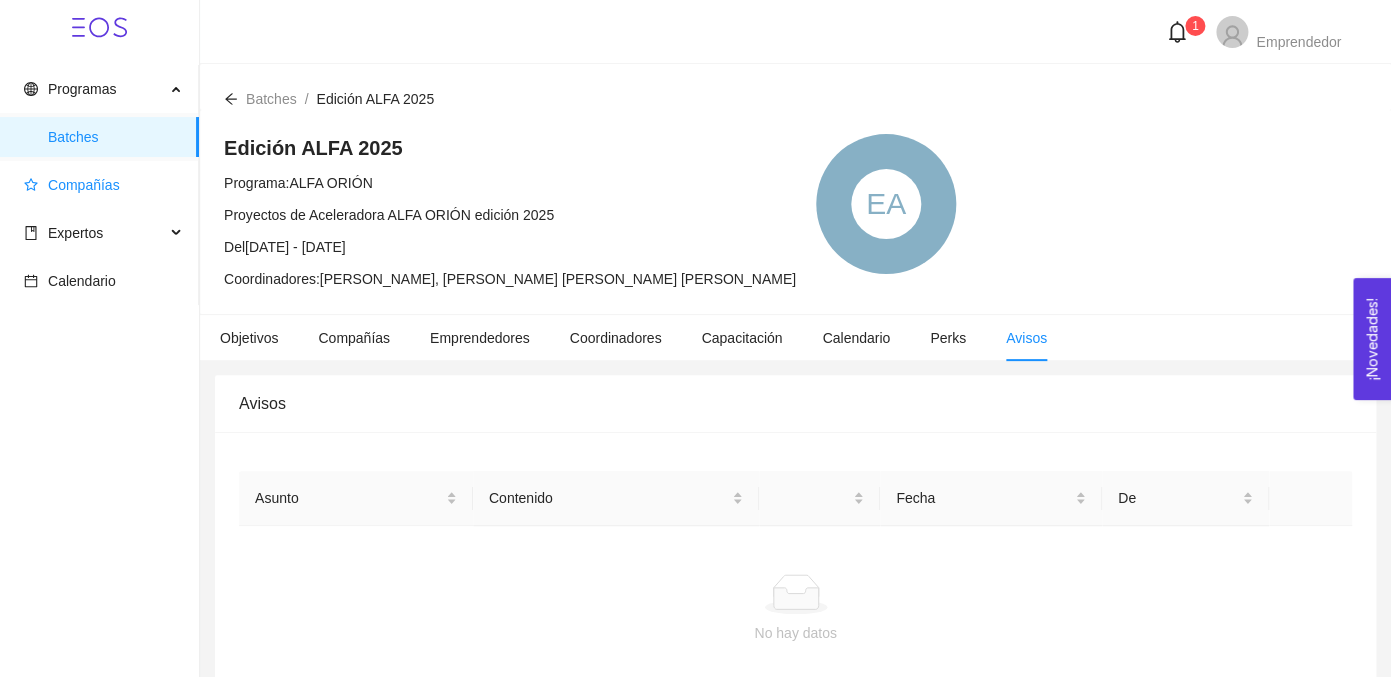 click on "Compañías" at bounding box center [84, 185] 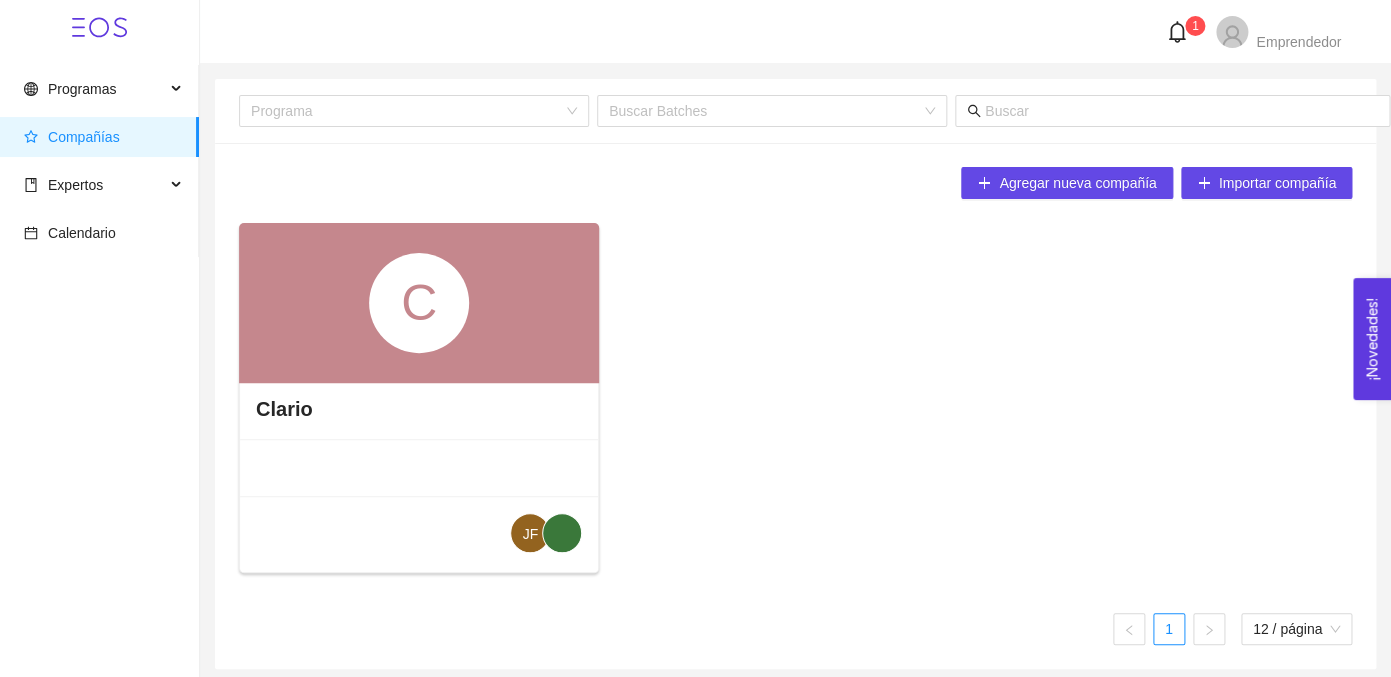 click on "C" at bounding box center [419, 303] 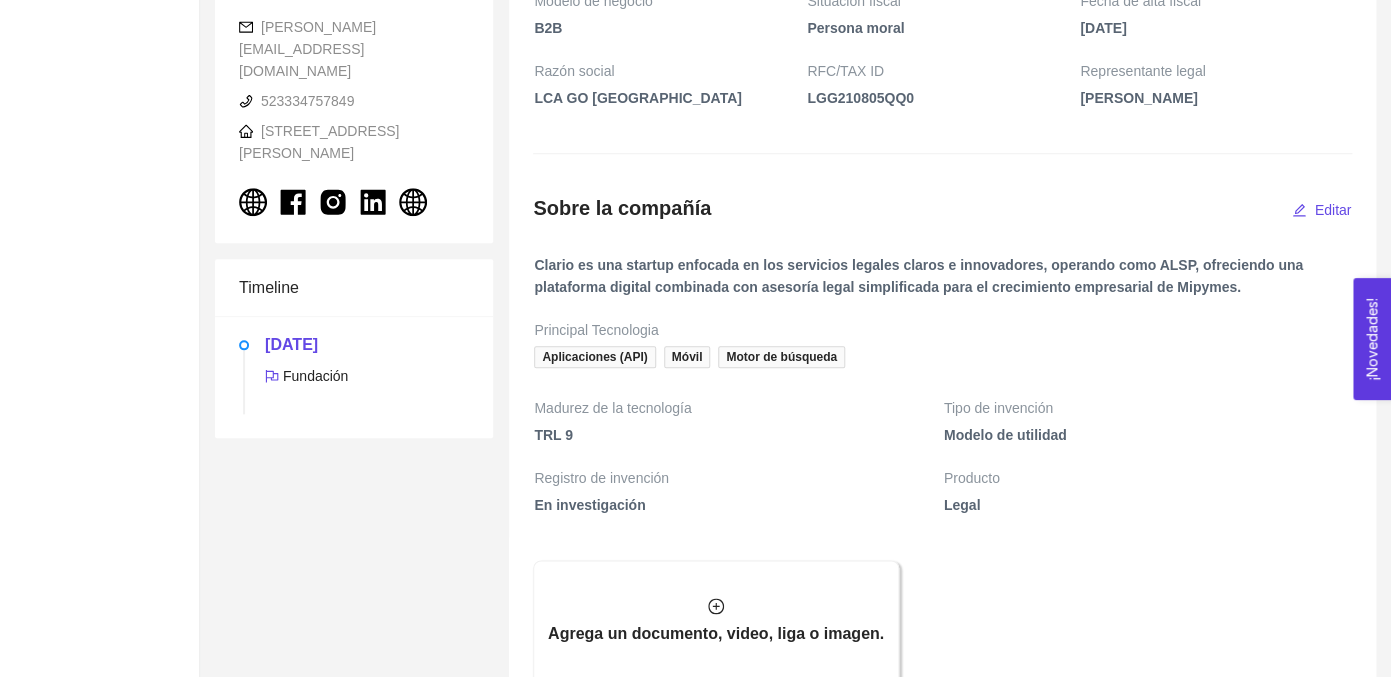 scroll, scrollTop: 422, scrollLeft: 0, axis: vertical 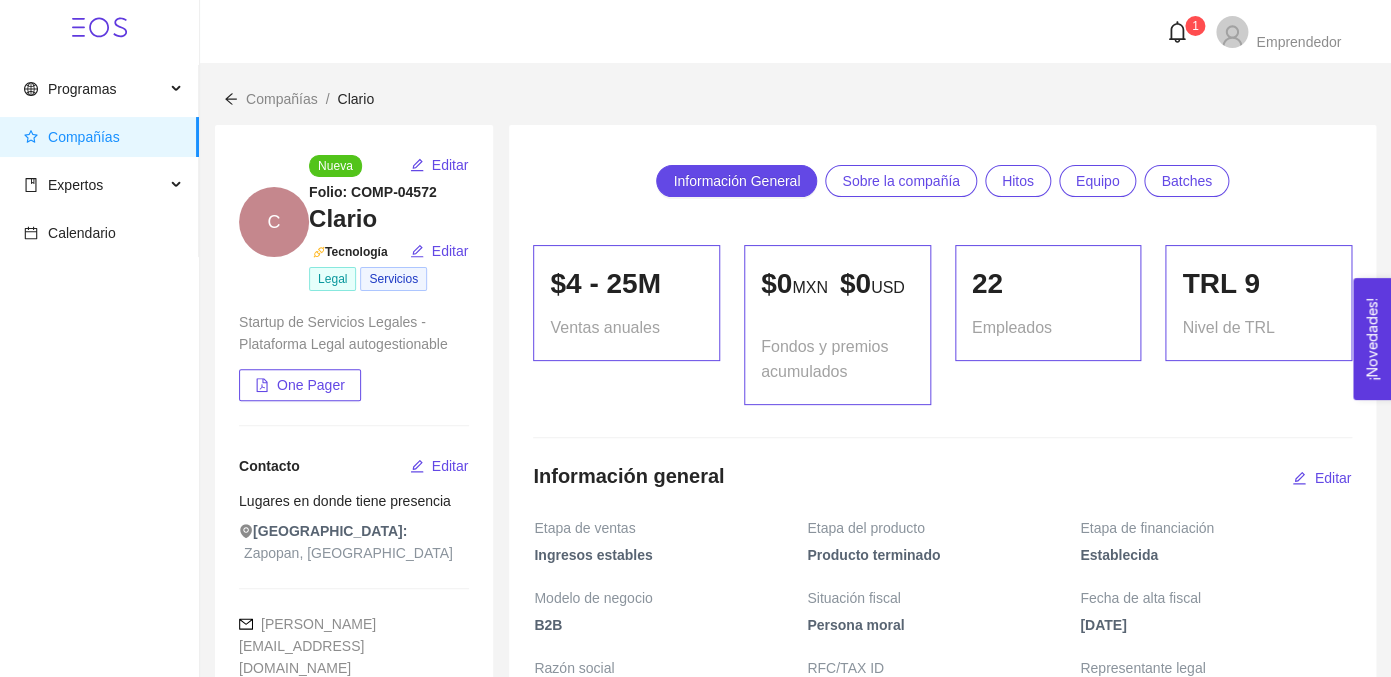 click 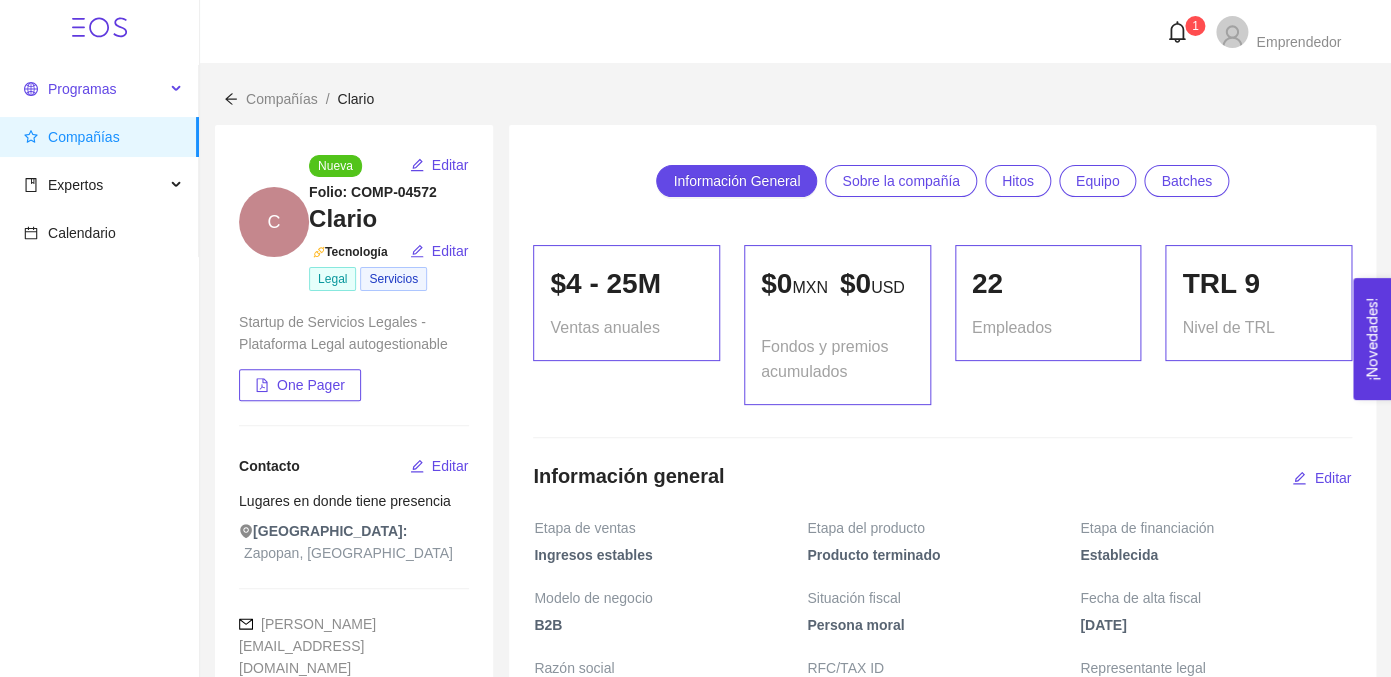 click on "Programas" at bounding box center [82, 89] 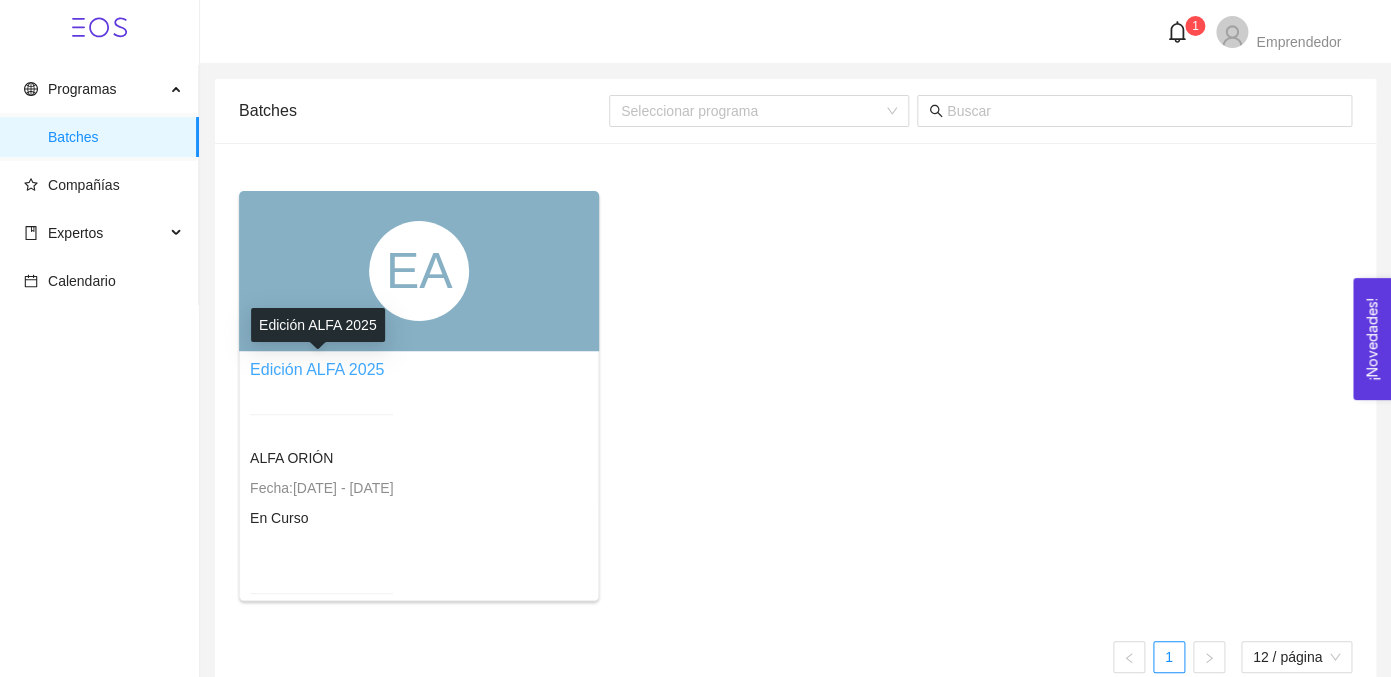 click on "Edición ALFA 2025" at bounding box center (317, 369) 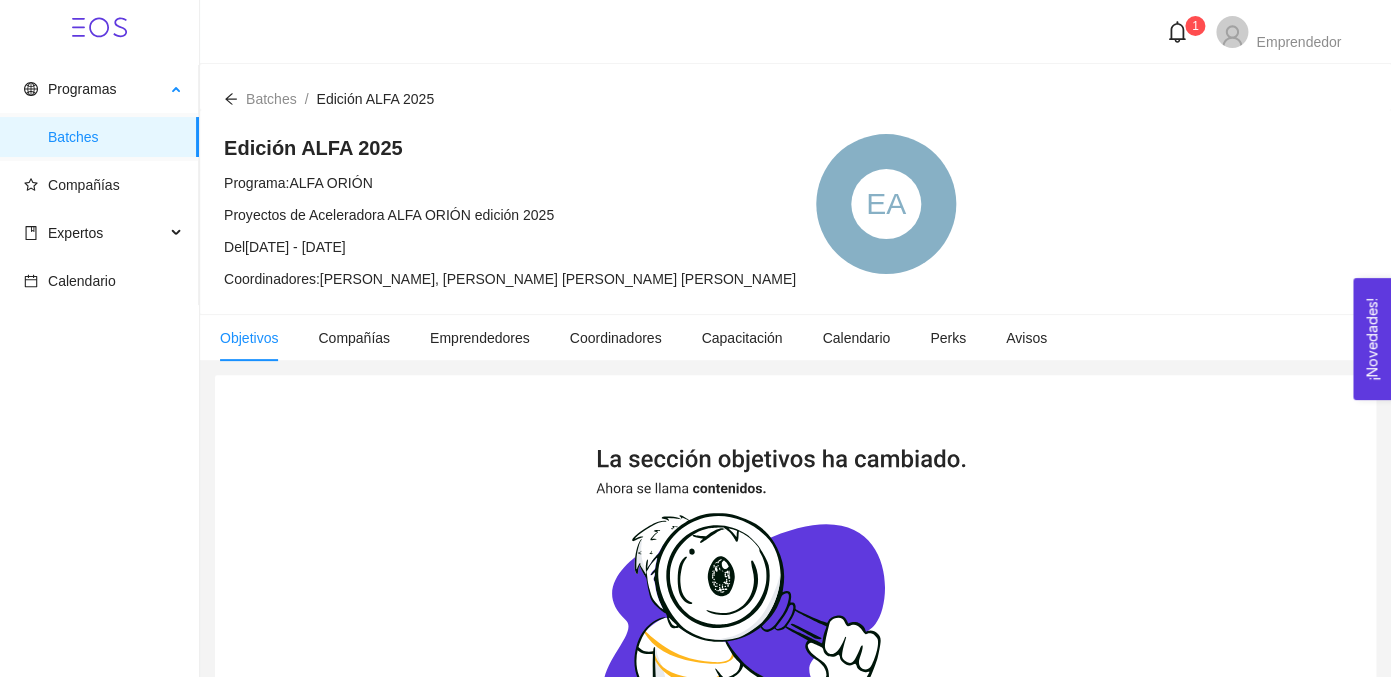 click on "Batches" at bounding box center [115, 137] 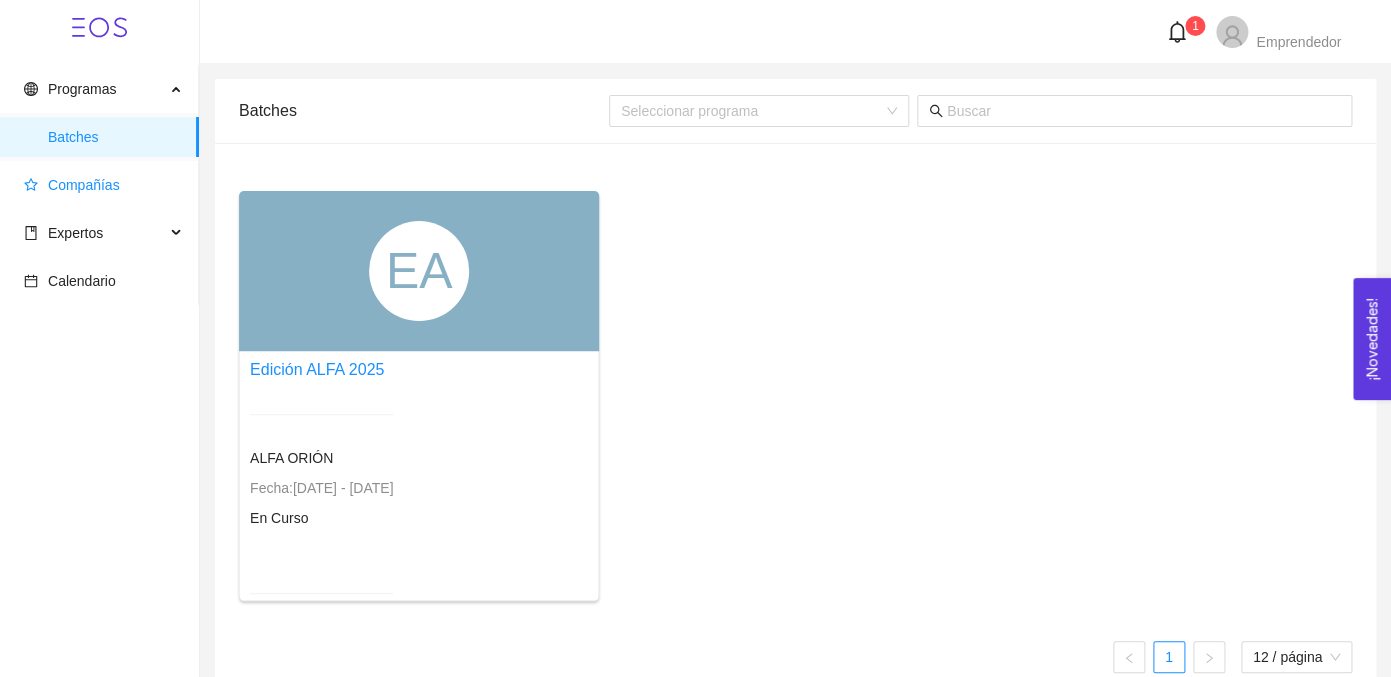 click on "Compañías" at bounding box center (103, 185) 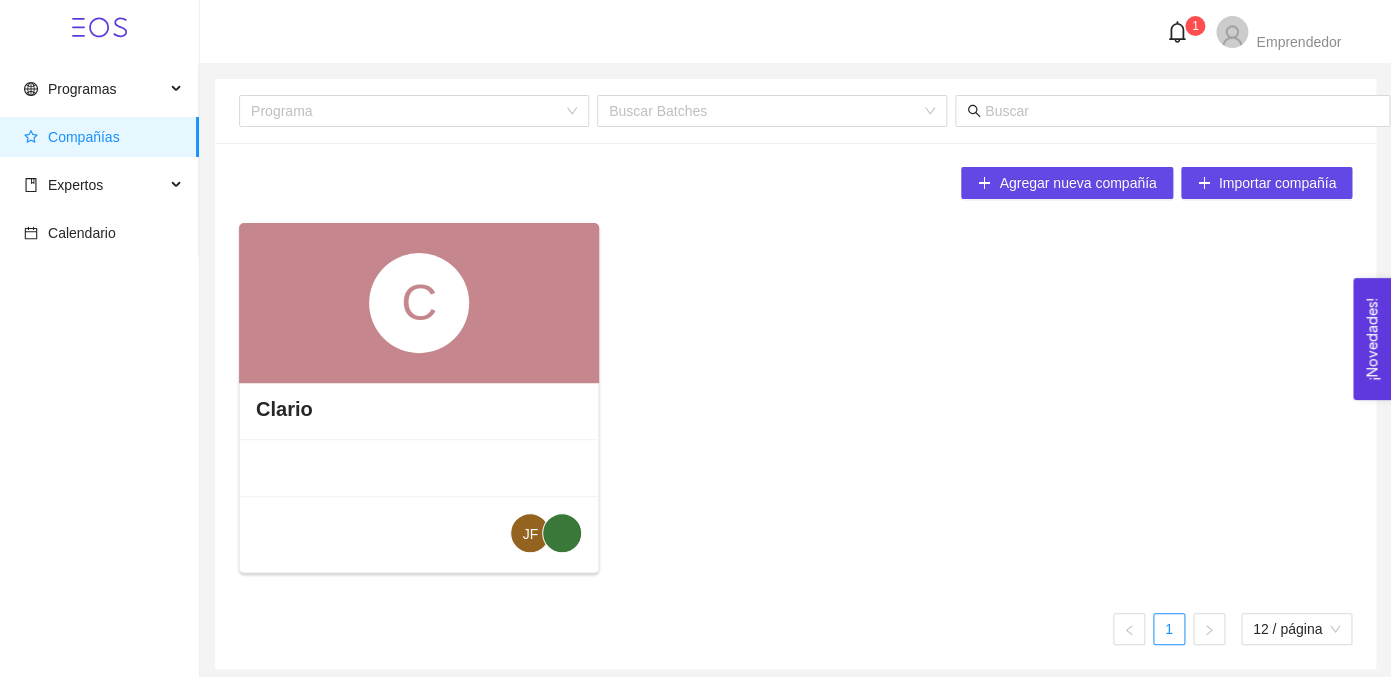 click on "C" at bounding box center (419, 303) 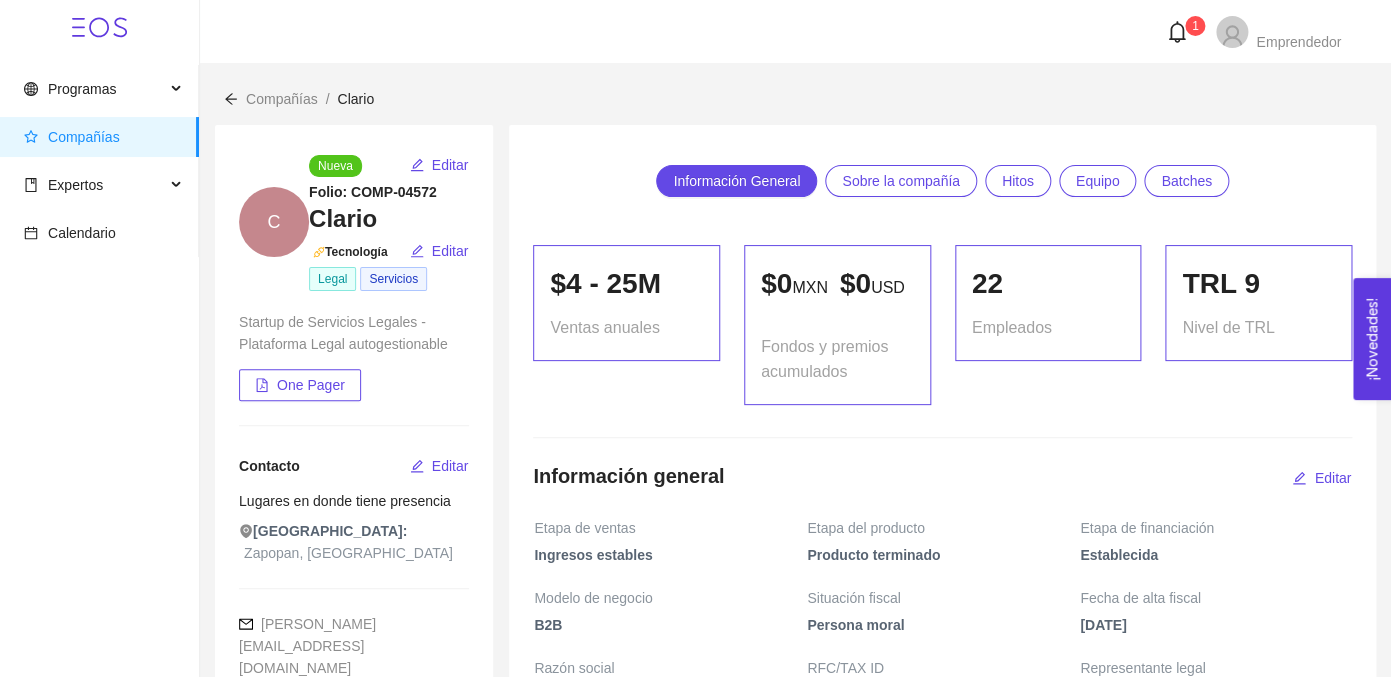 click on "Información General Sobre la compañía Hitos Equipo Batches" at bounding box center [942, 181] 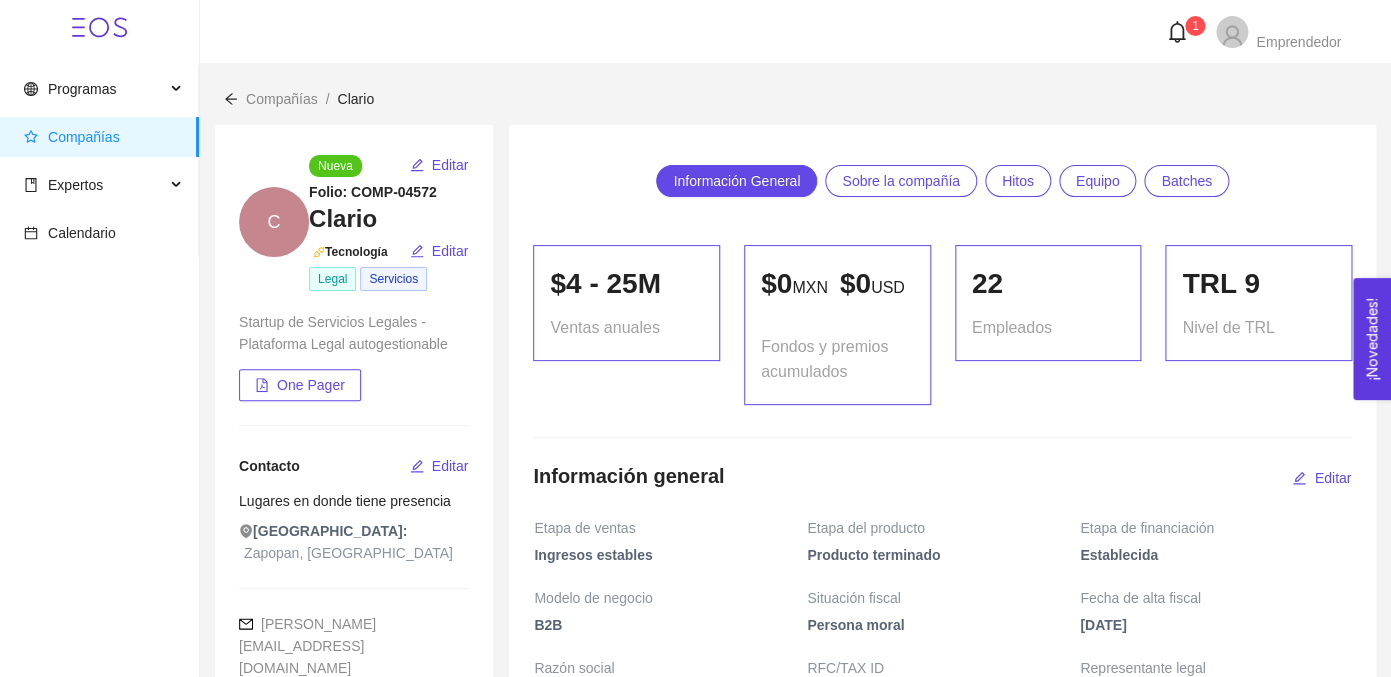 click on "Sobre la compañía" at bounding box center [901, 181] 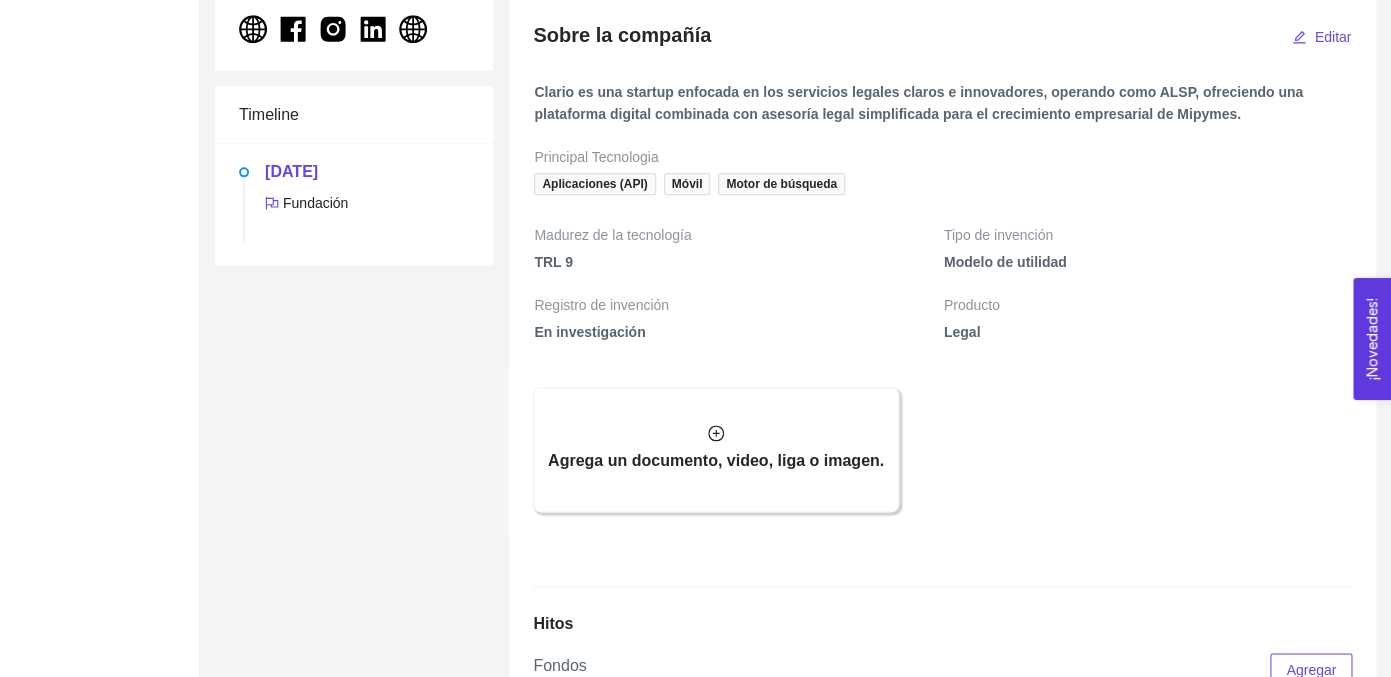 scroll, scrollTop: 757, scrollLeft: 0, axis: vertical 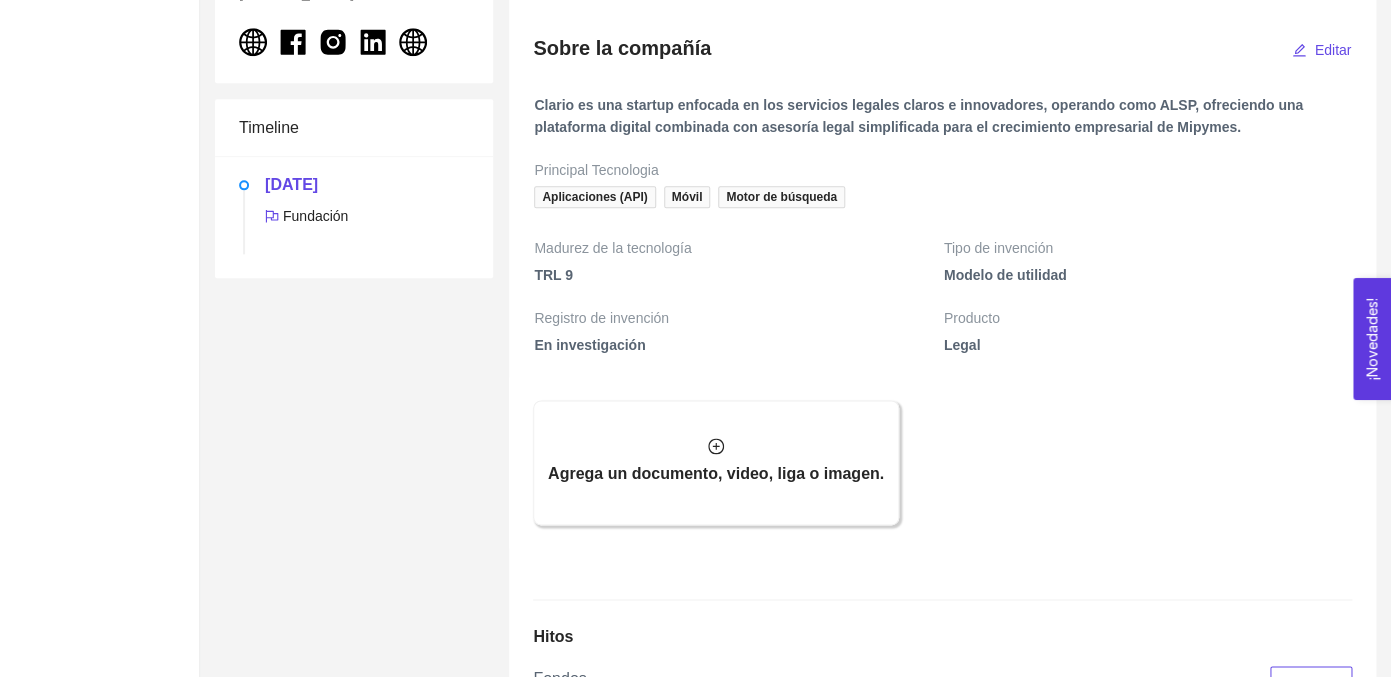 click on "Clario es una startup enfocada en los servicios legales claros e innovadores, operando como ALSP, ofreciendo una plataforma digital combinada con asesoría legal simplificada para el crecimiento empresarial de Mipymes." at bounding box center [942, 124] 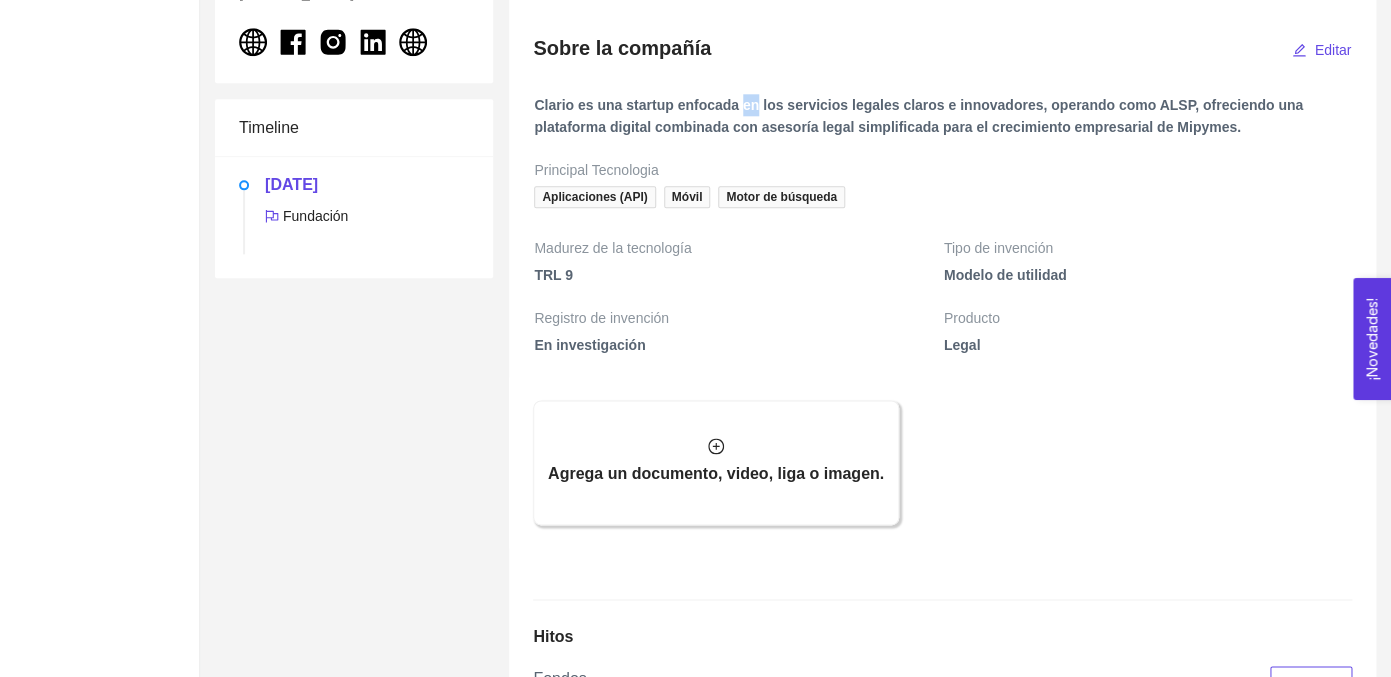 click on "Clario es una startup enfocada en los servicios legales claros e innovadores, operando como ALSP, ofreciendo una plataforma digital combinada con asesoría legal simplificada para el crecimiento empresarial de Mipymes." at bounding box center (942, 124) 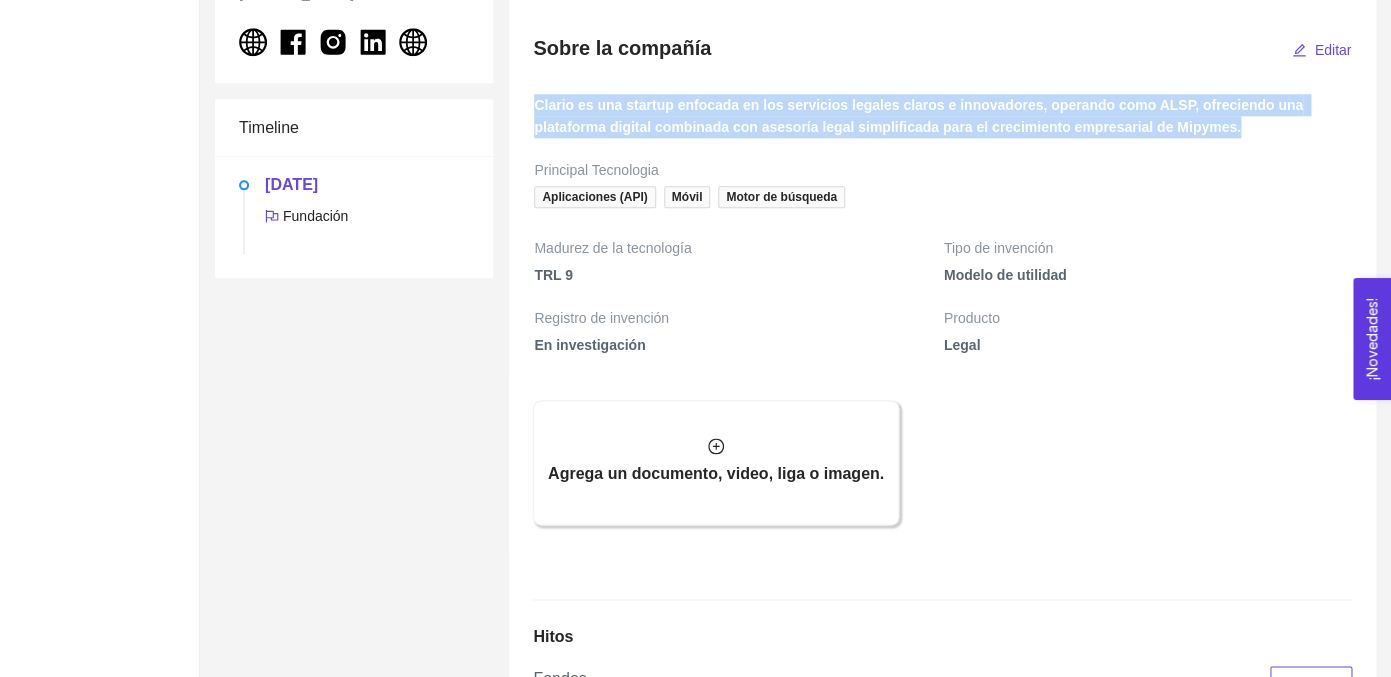 click on "Clario es una startup enfocada en los servicios legales claros e innovadores, operando como ALSP, ofreciendo una plataforma digital combinada con asesoría legal simplificada para el crecimiento empresarial de Mipymes." at bounding box center [942, 124] 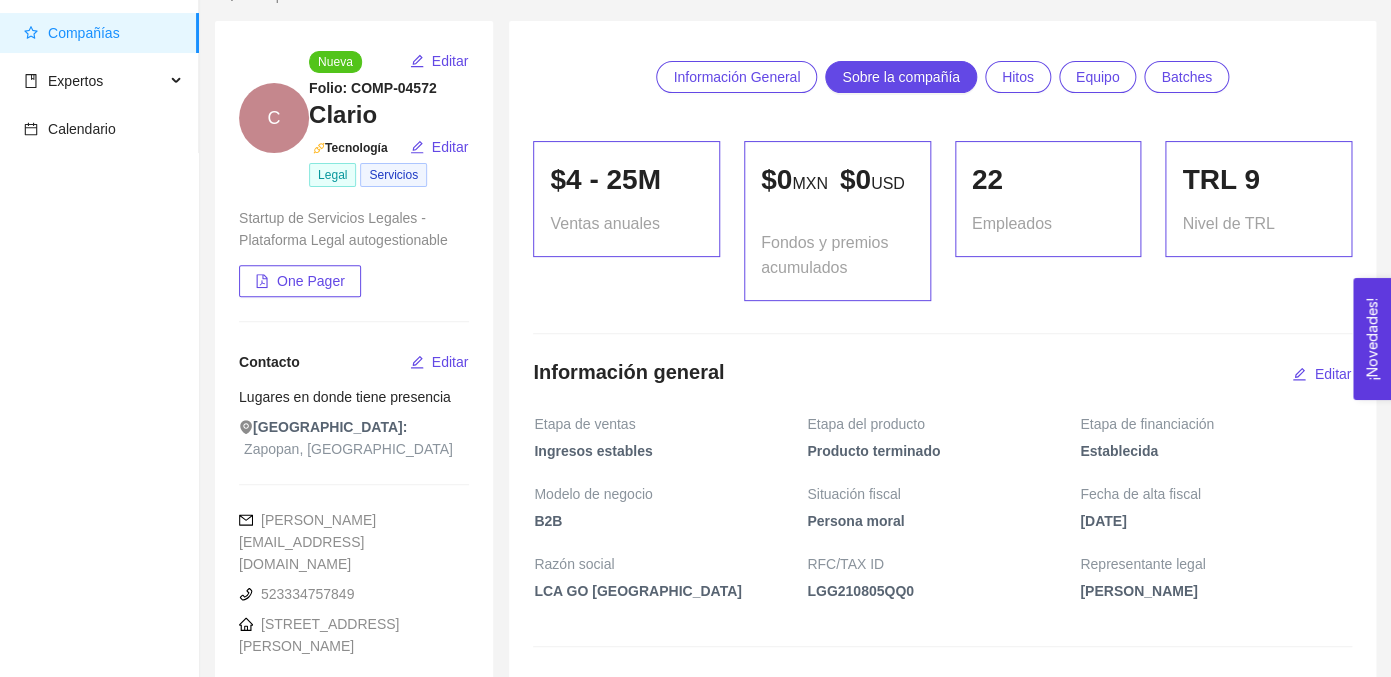 scroll, scrollTop: 0, scrollLeft: 0, axis: both 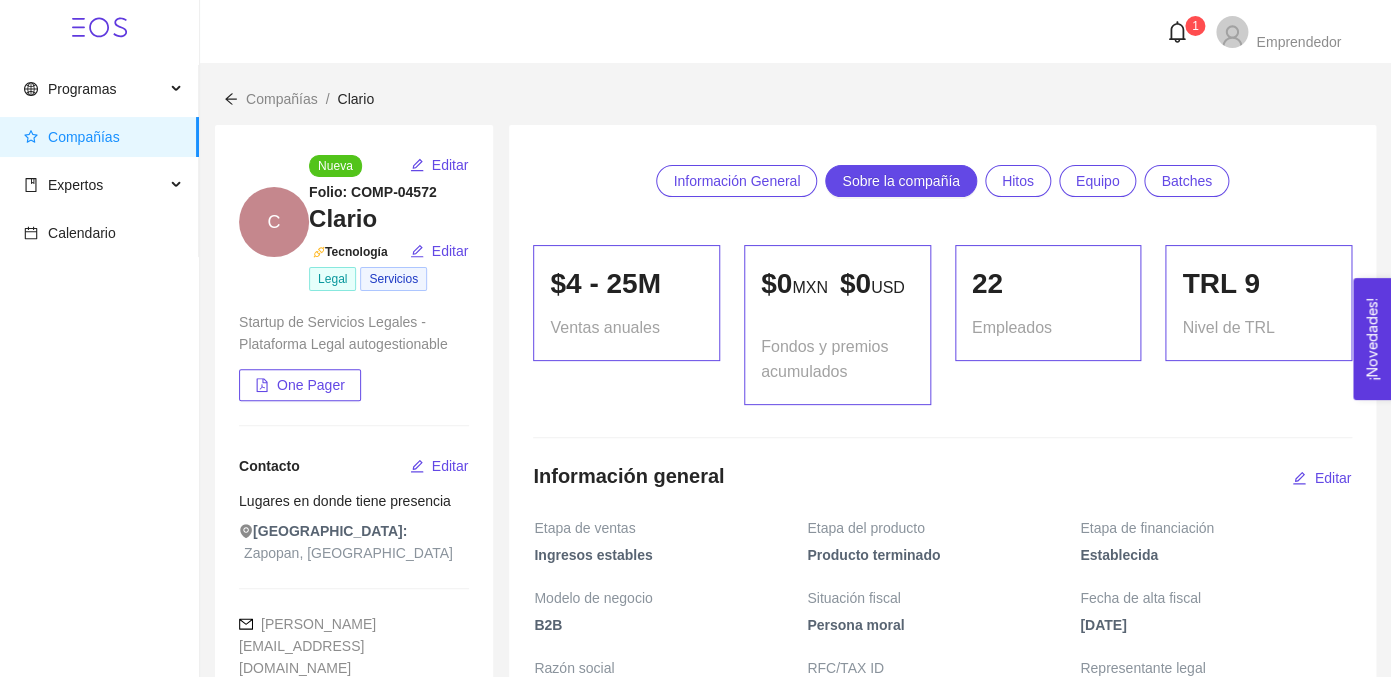 click on "Información General Sobre la compañía Hitos Equipo Batches" at bounding box center (942, 181) 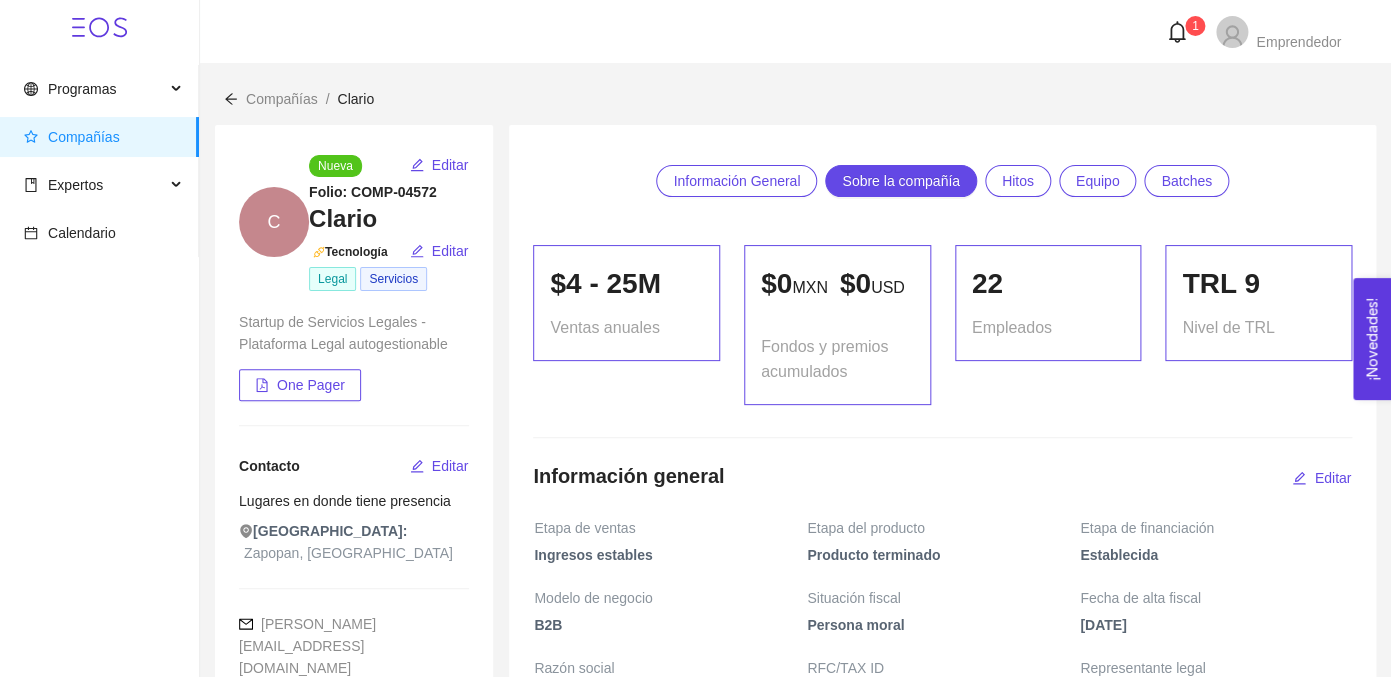 click on "Hitos" at bounding box center (1018, 181) 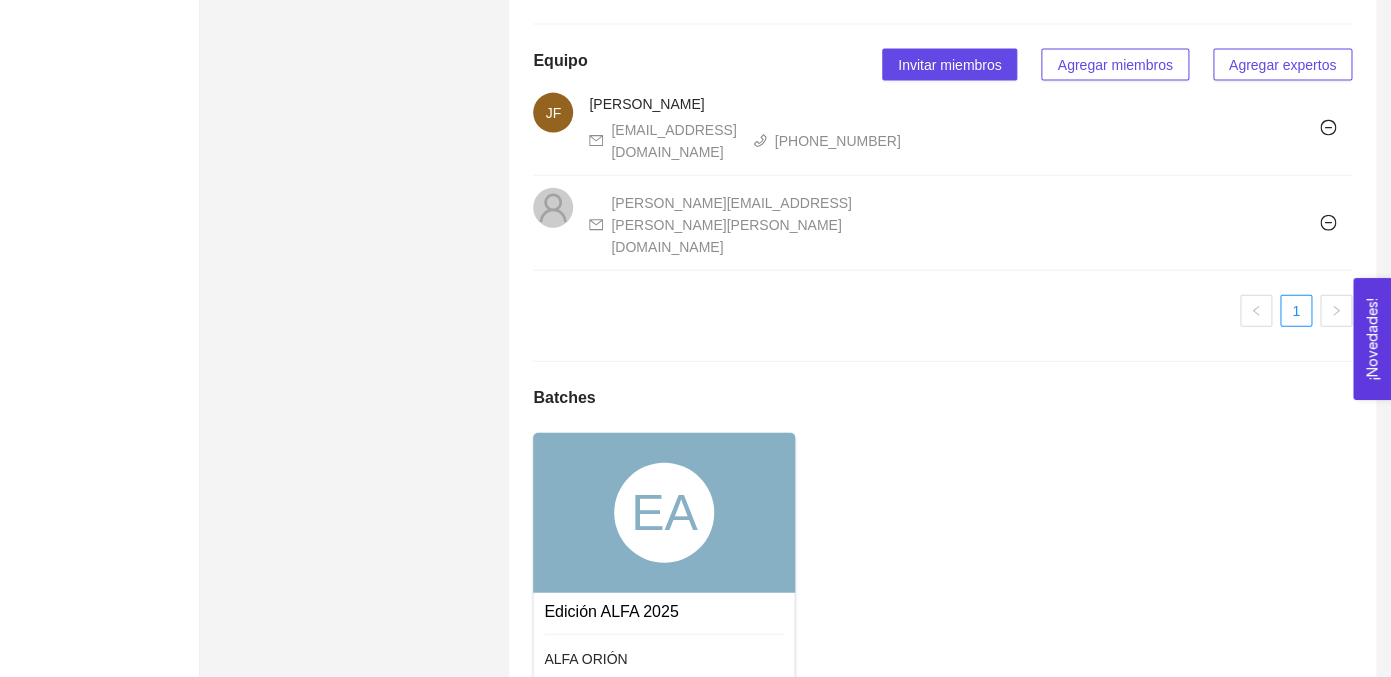 scroll, scrollTop: 1615, scrollLeft: 0, axis: vertical 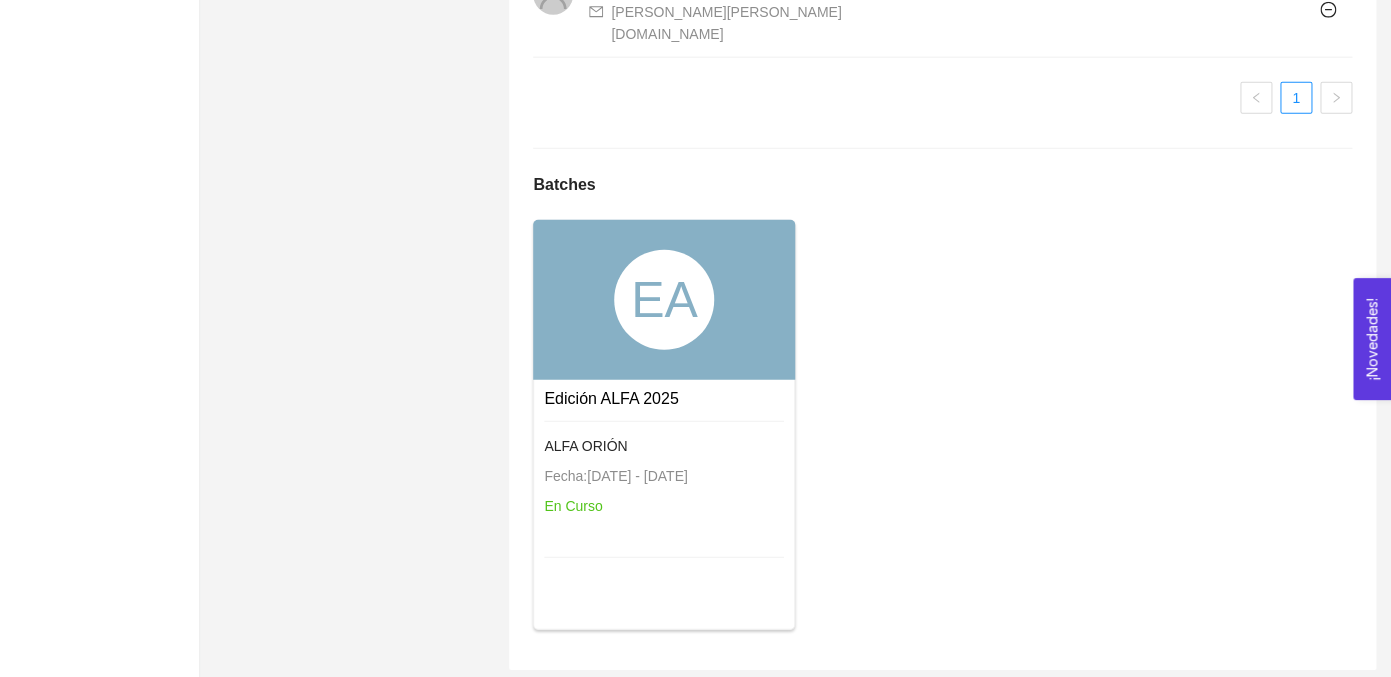click on "EA" at bounding box center [664, 300] 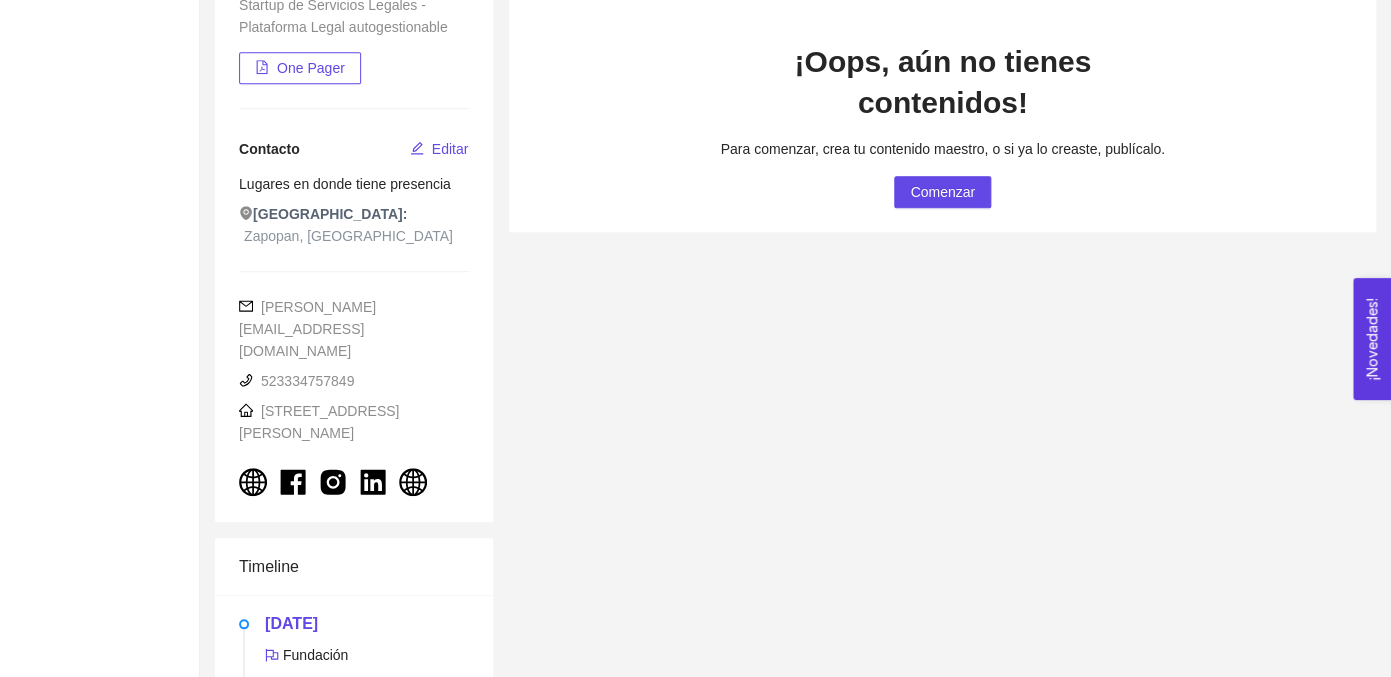 scroll, scrollTop: 386, scrollLeft: 0, axis: vertical 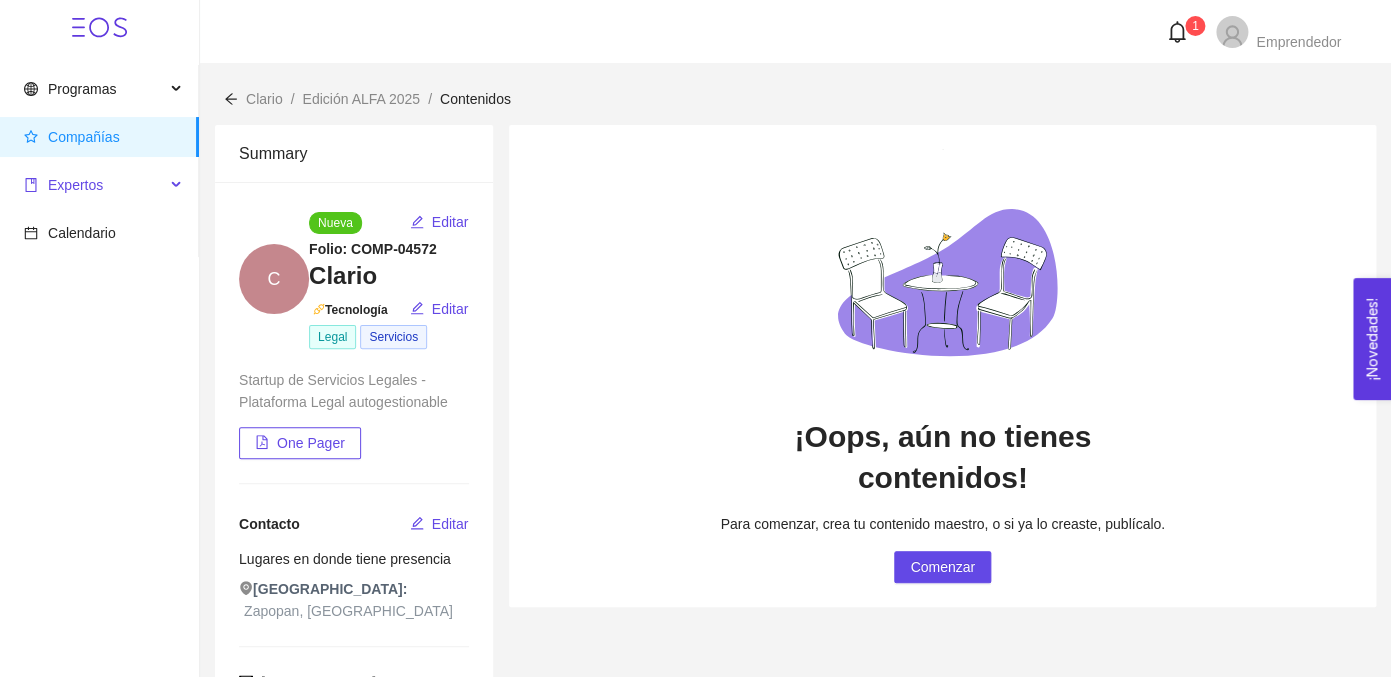 click on "Expertos" at bounding box center [99, 185] 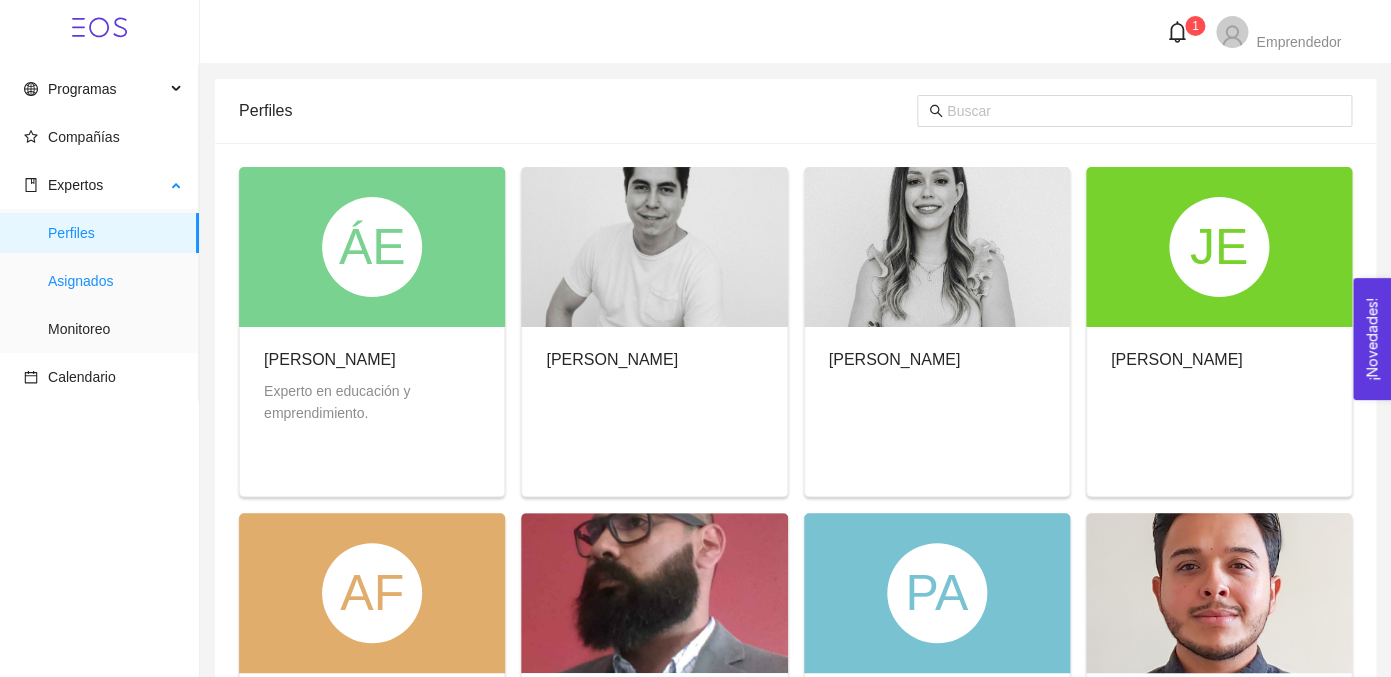 click on "Asignados" at bounding box center (115, 281) 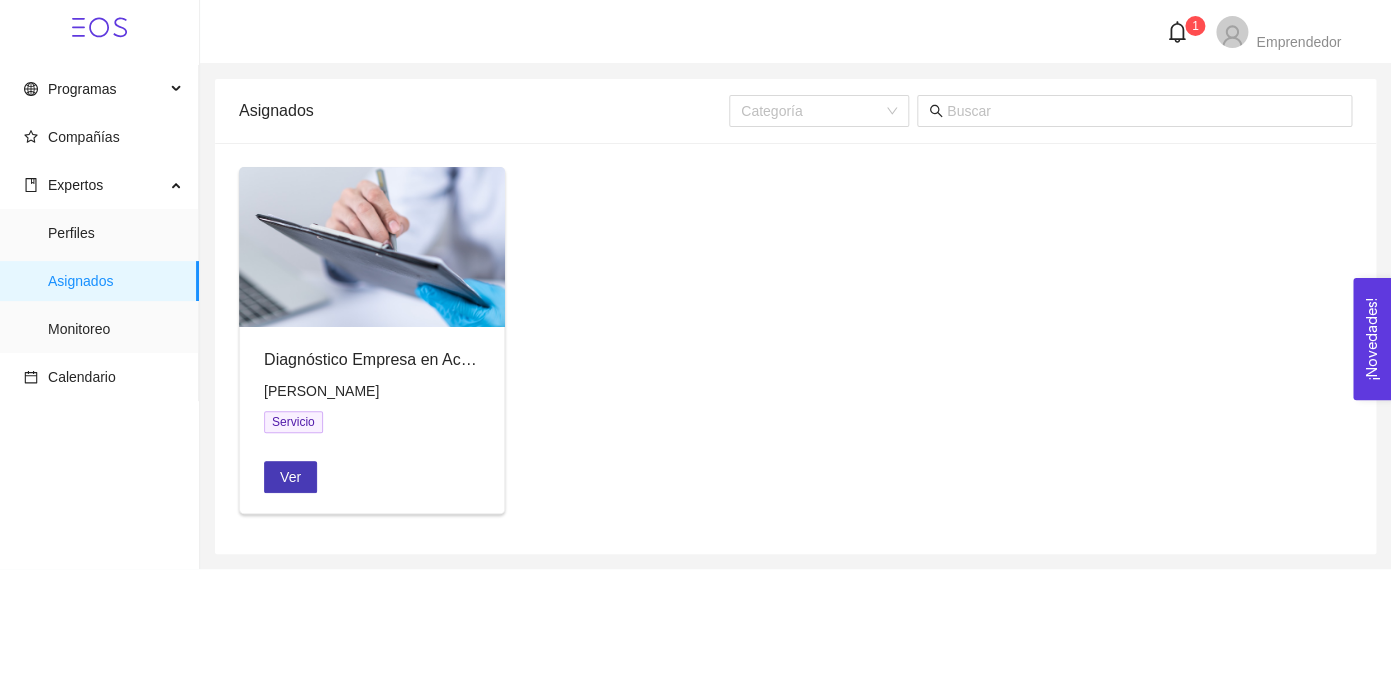 click on "Ver" at bounding box center (290, 477) 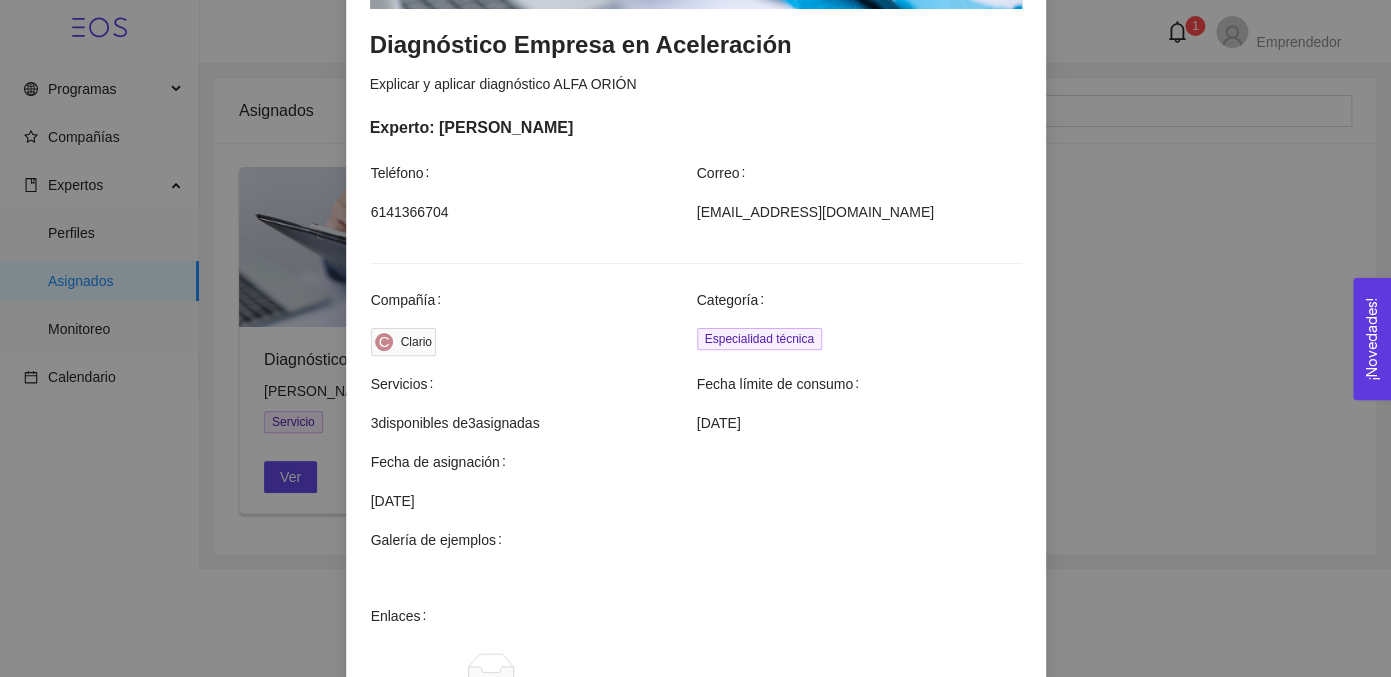 scroll, scrollTop: 709, scrollLeft: 0, axis: vertical 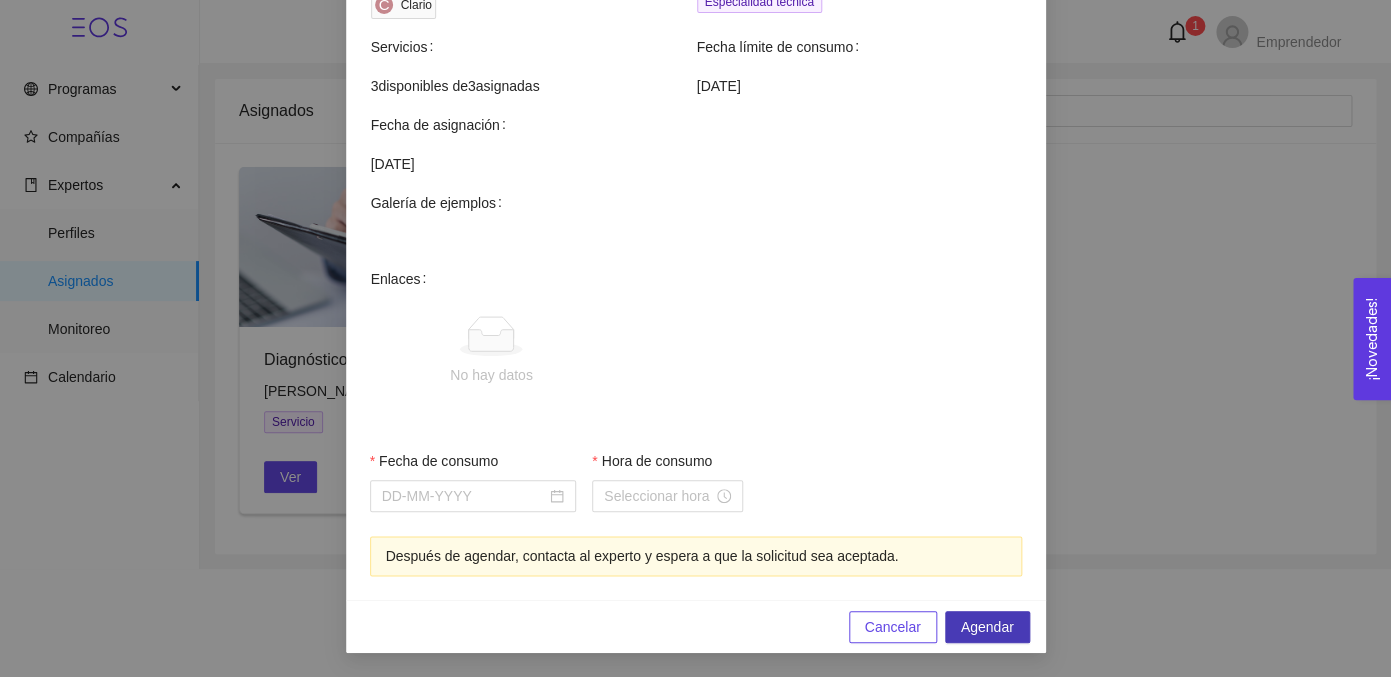 click on "Agendar" at bounding box center [987, 627] 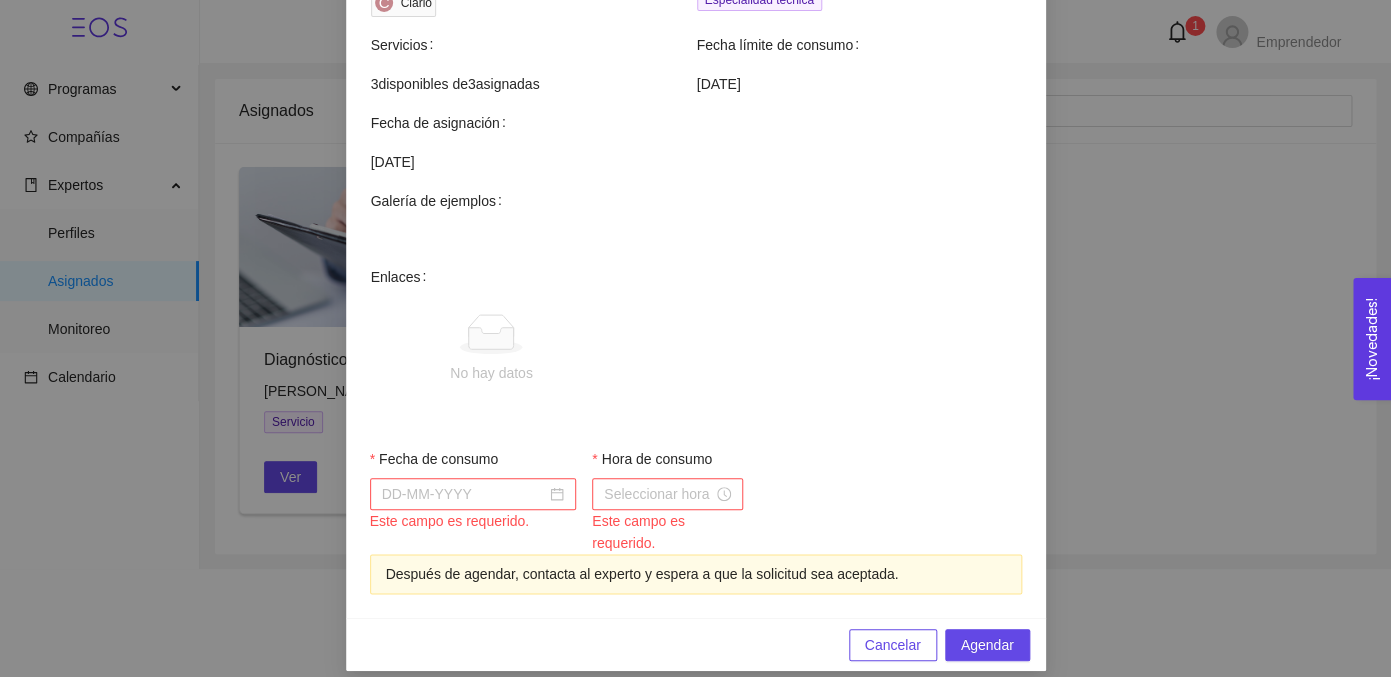 click on "Fecha de consumo" at bounding box center [464, 494] 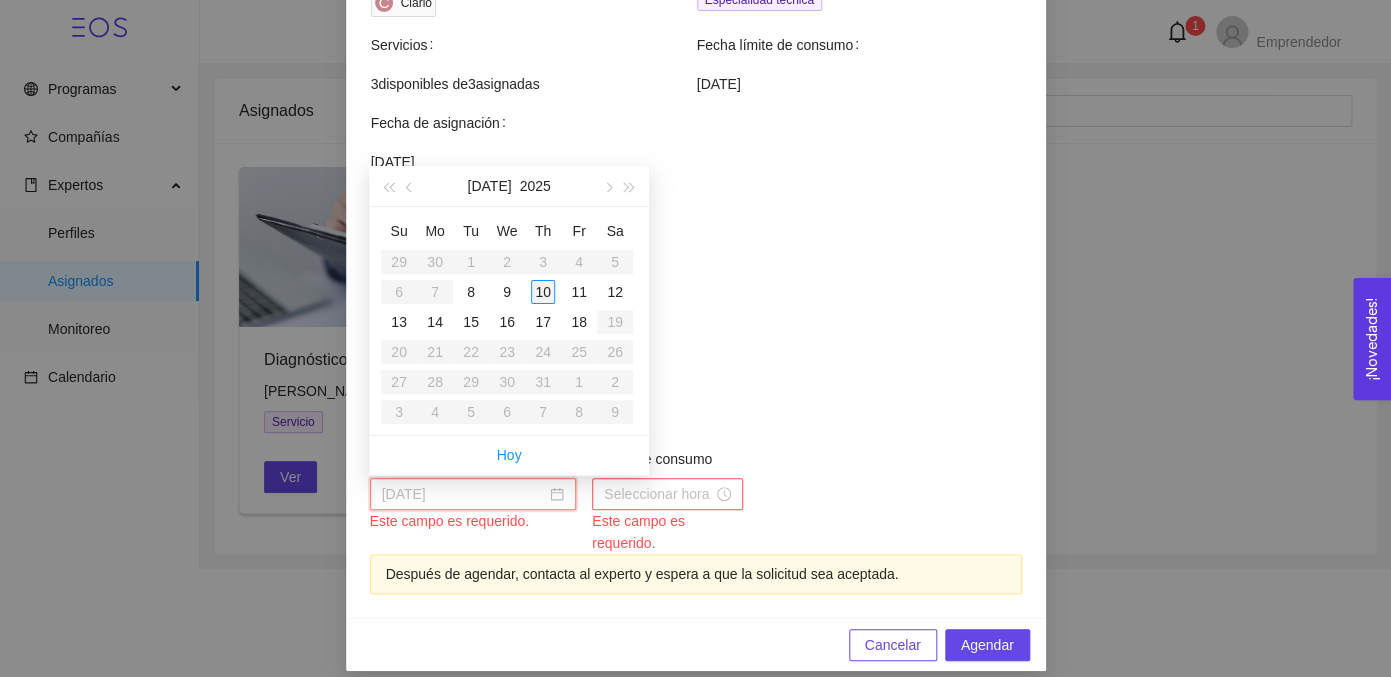 type on "[DATE]" 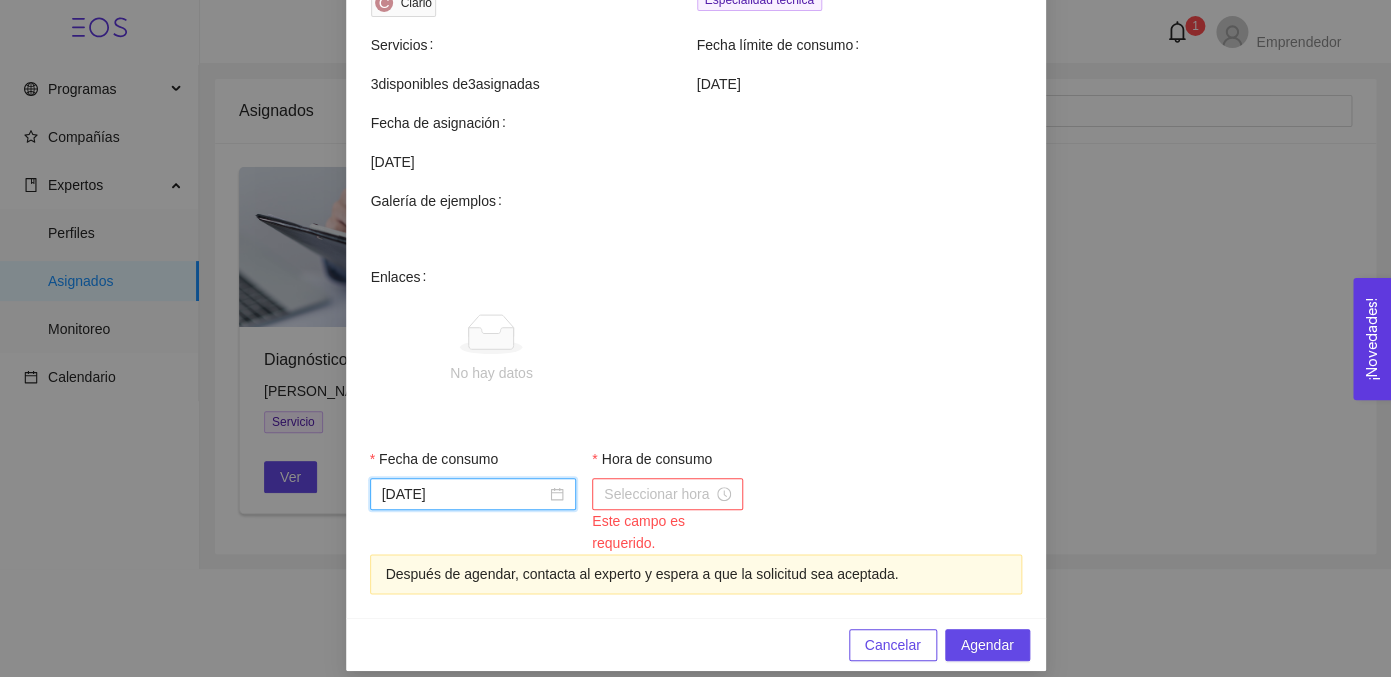 click on "Hora de consumo" at bounding box center (658, 494) 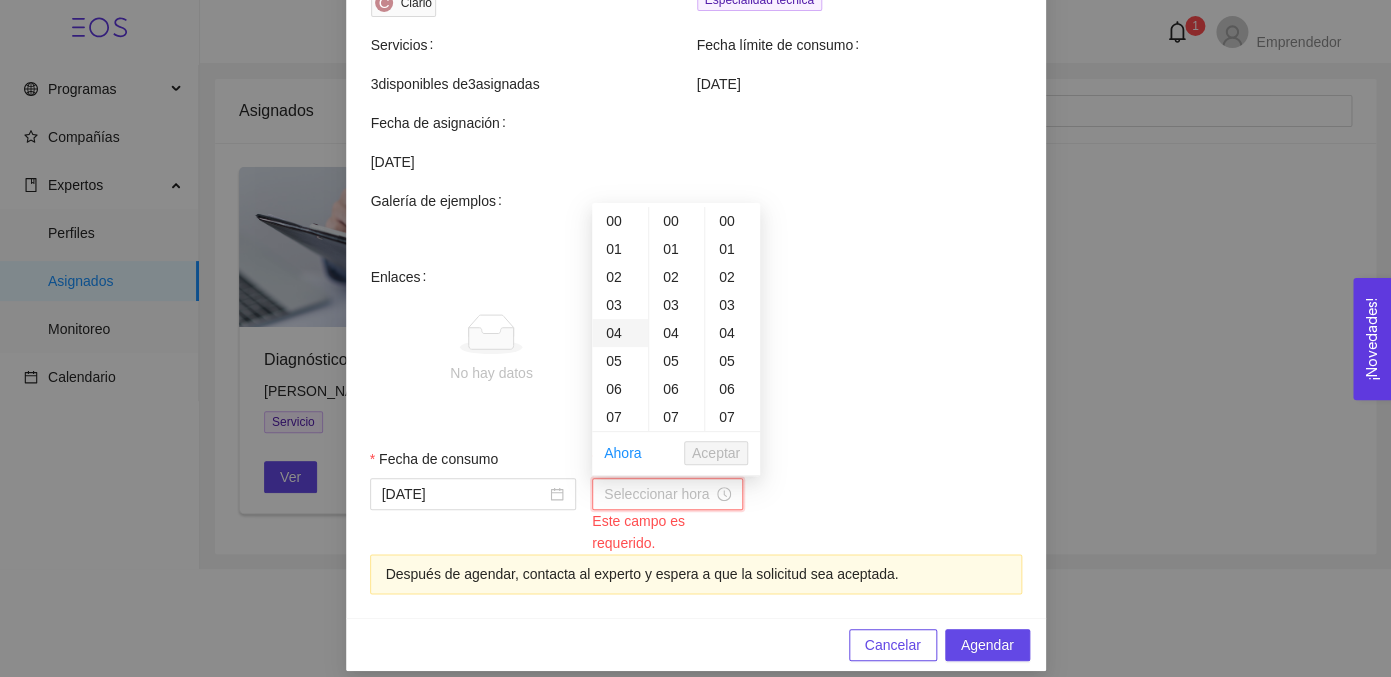 click on "04" at bounding box center [620, 333] 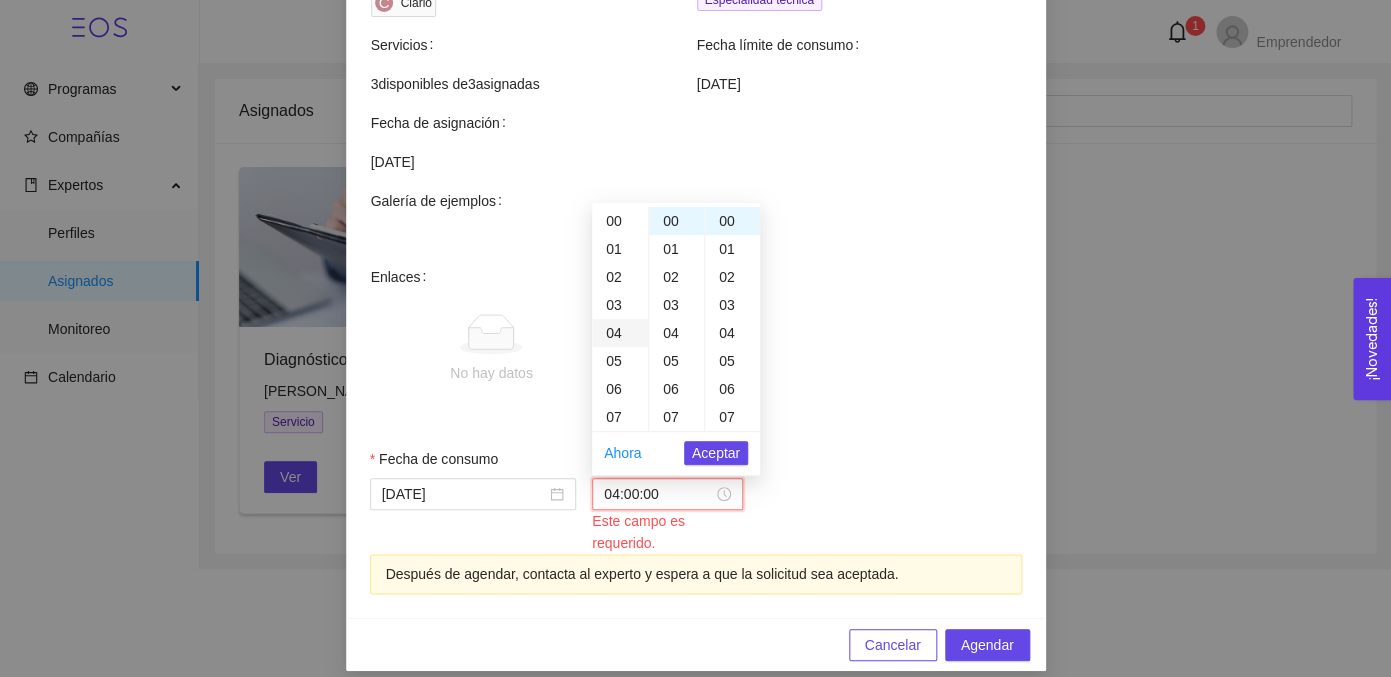 scroll, scrollTop: 112, scrollLeft: 0, axis: vertical 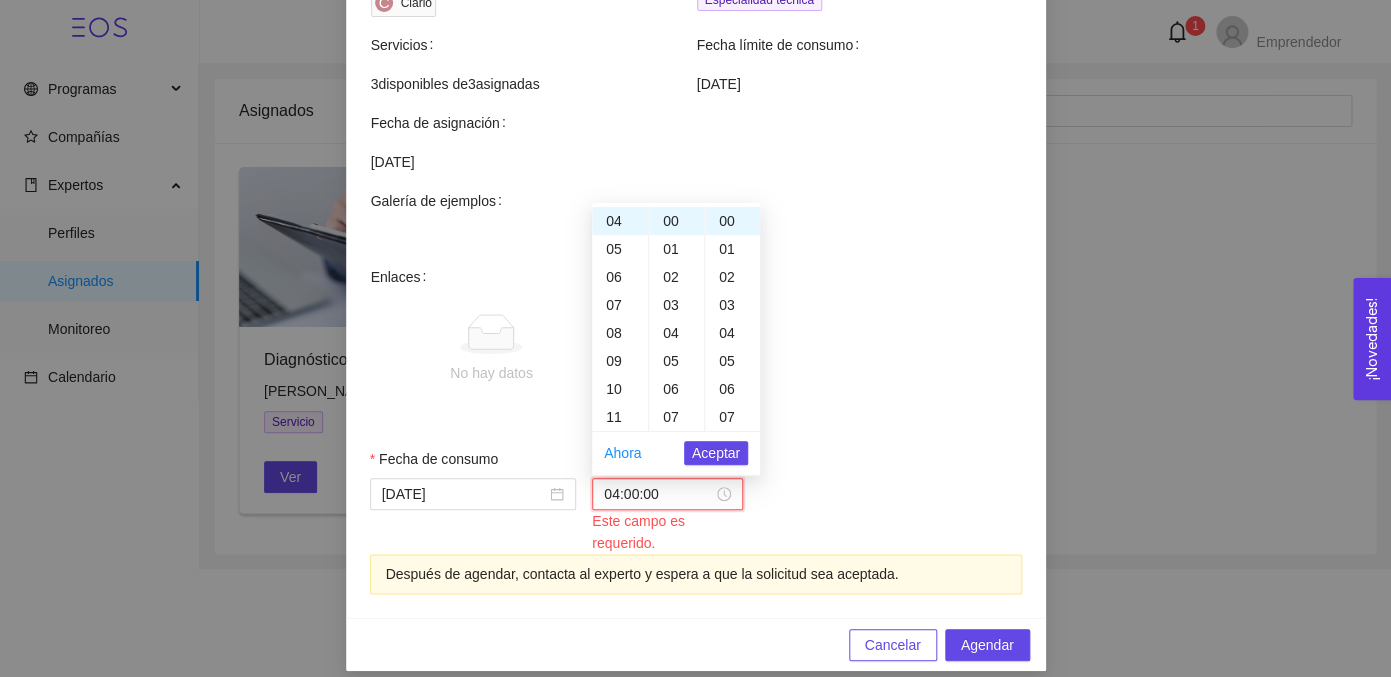 click on "04:00:00" at bounding box center [658, 494] 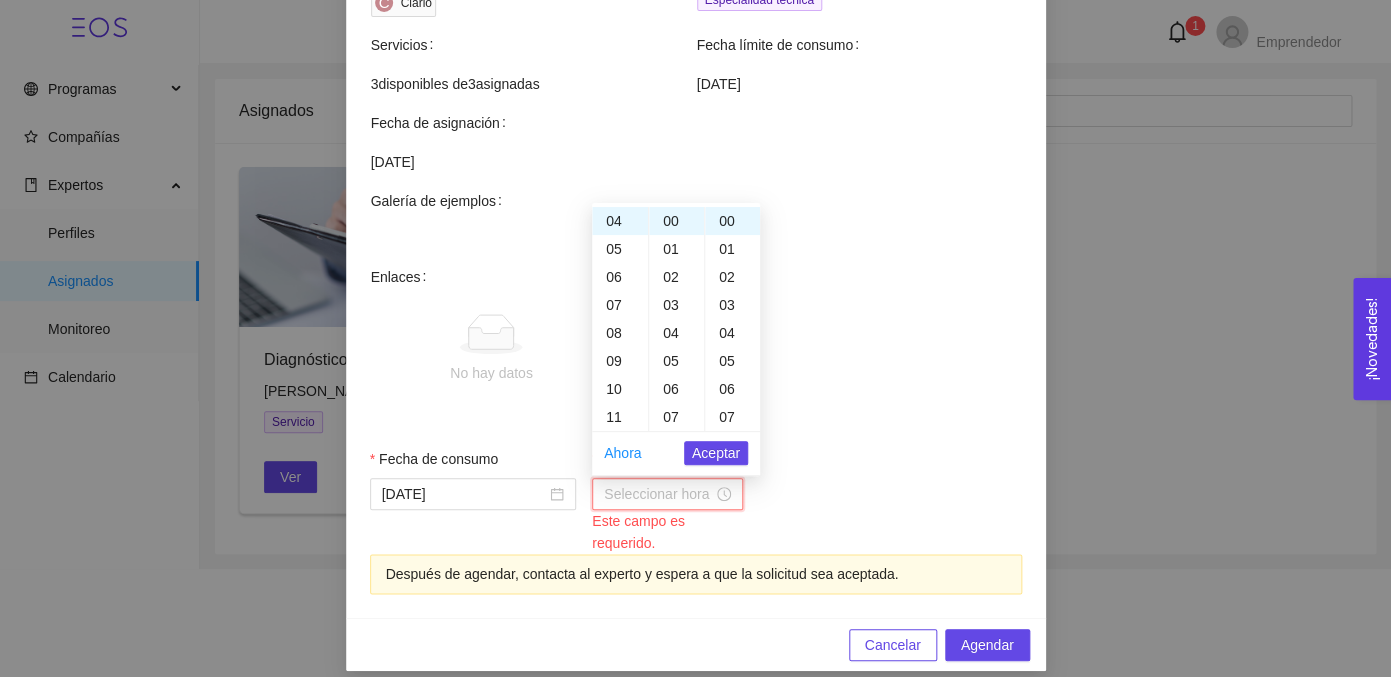 click on "Fecha de consumo [DATE] Hora de consumo Este campo es requerido." at bounding box center (696, 501) 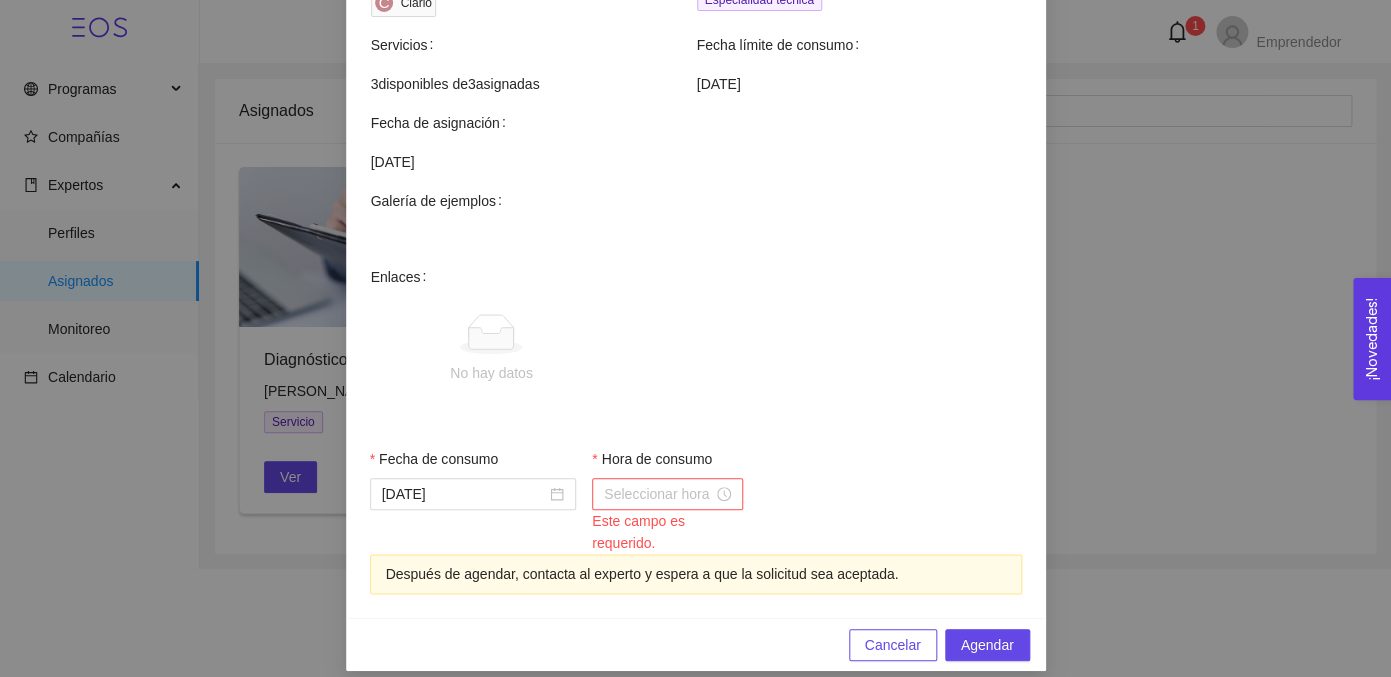 scroll, scrollTop: 112, scrollLeft: 0, axis: vertical 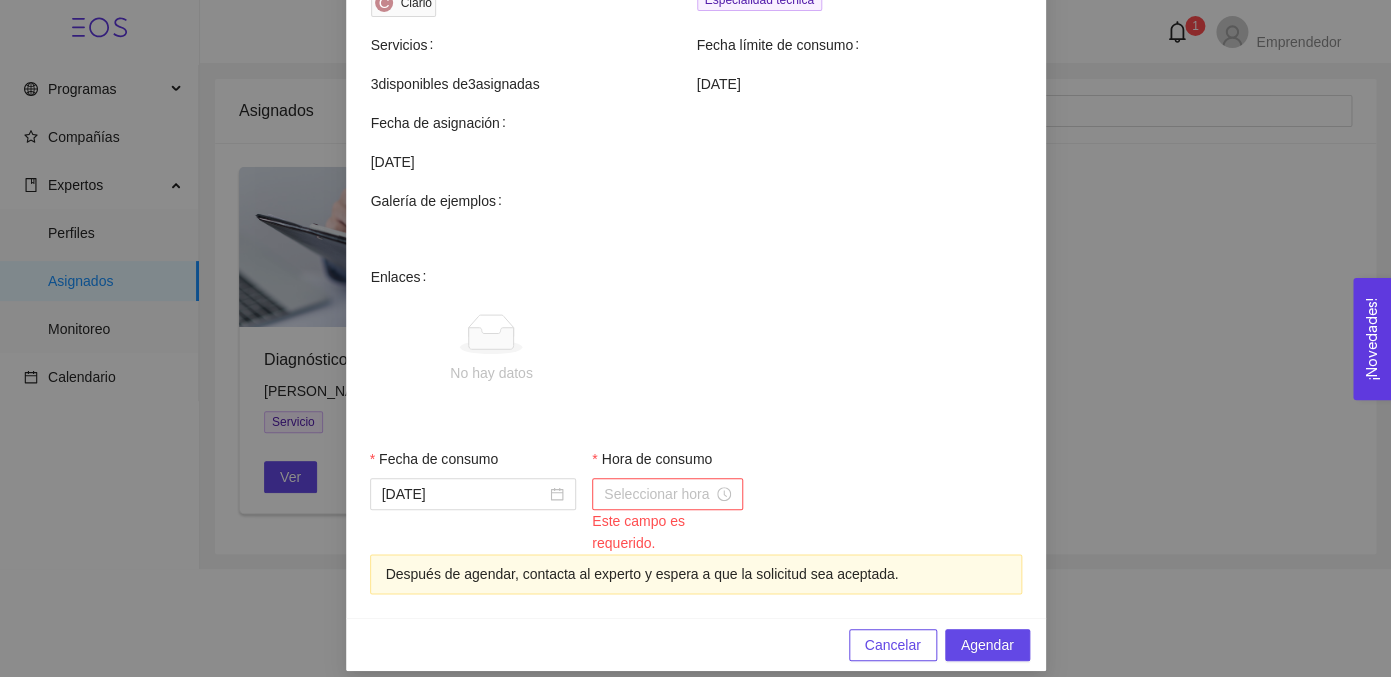 click on "Hora de consumo" at bounding box center [658, 494] 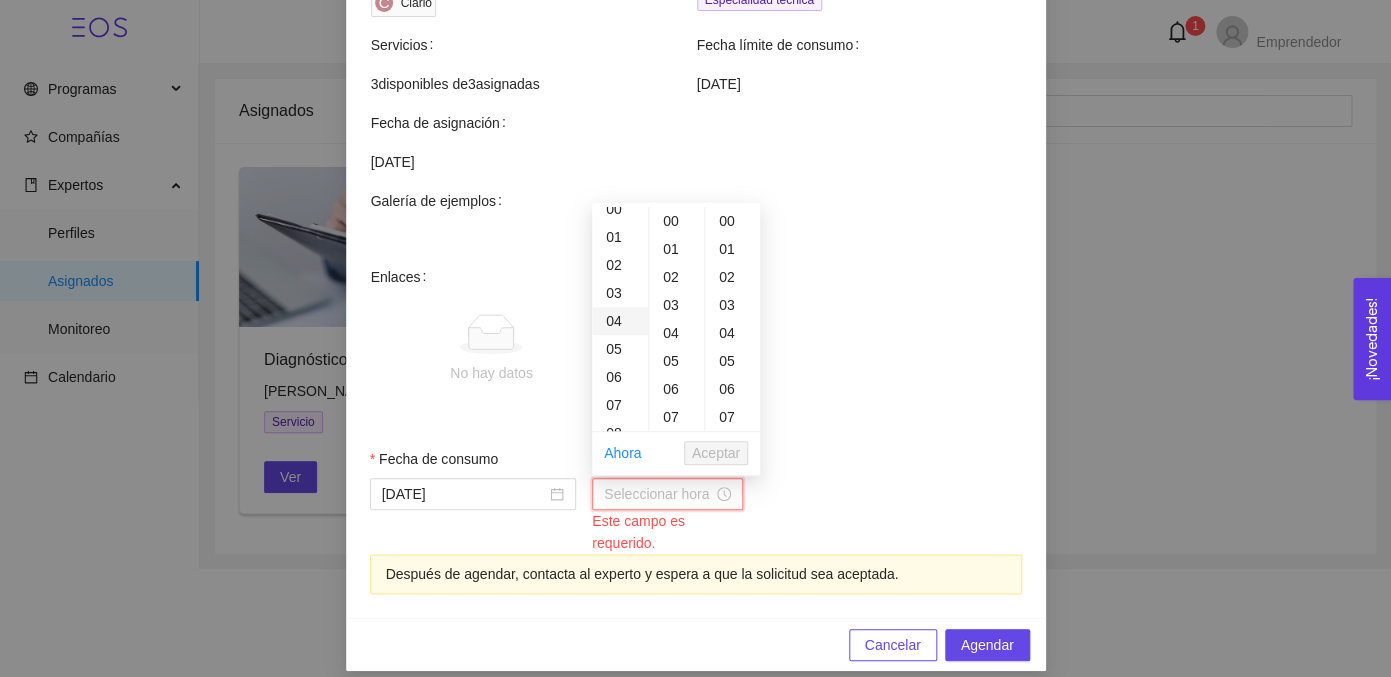 scroll, scrollTop: 0, scrollLeft: 0, axis: both 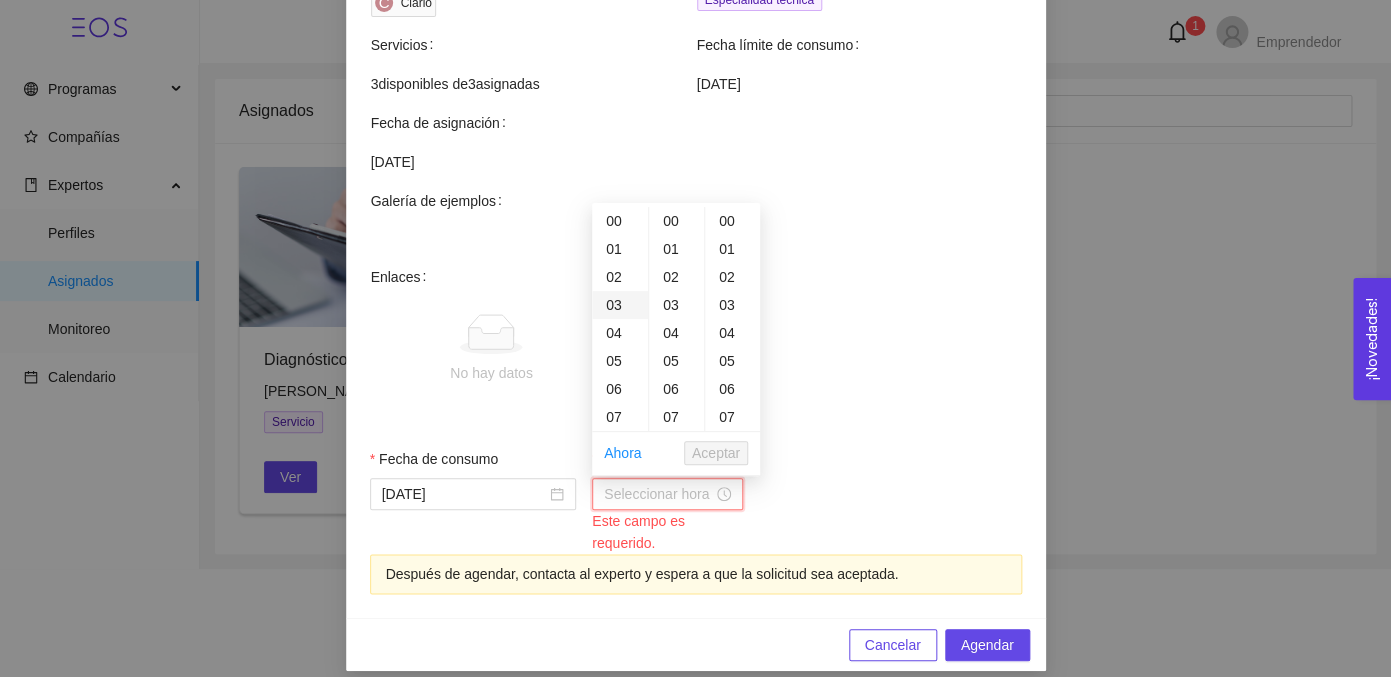 click on "03" at bounding box center (620, 305) 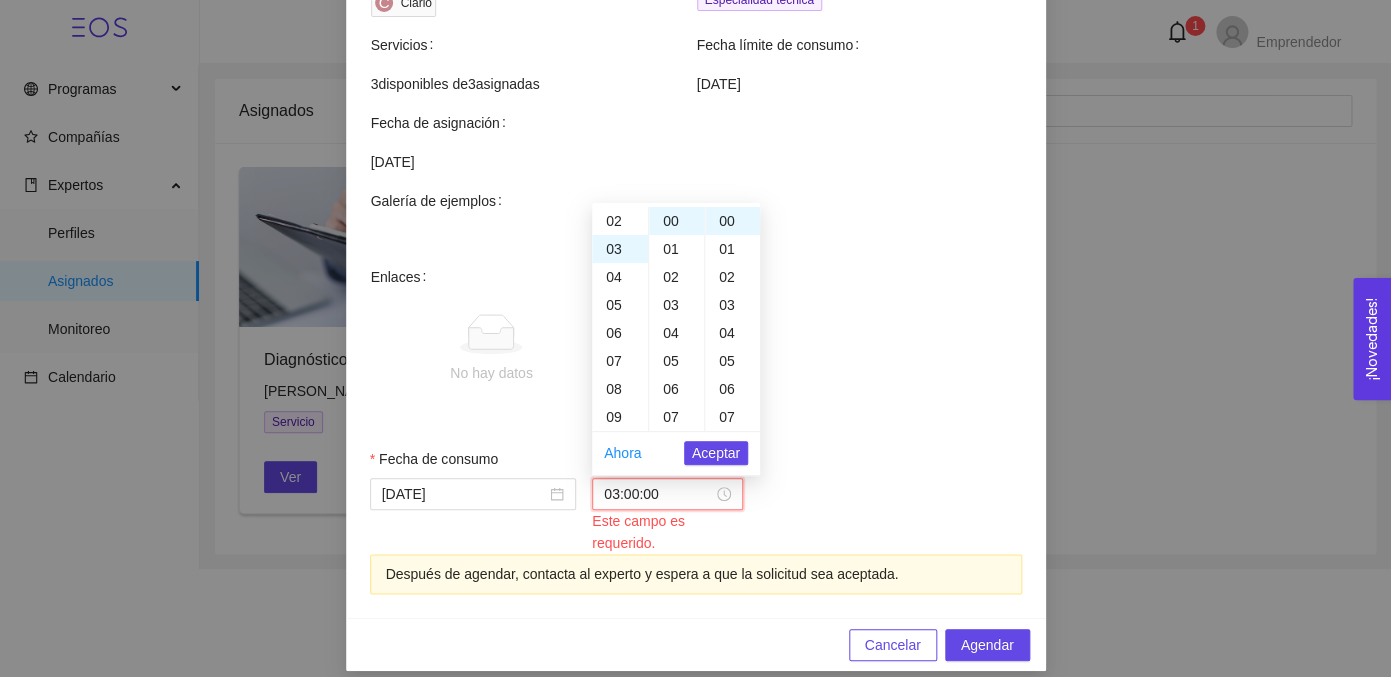 scroll, scrollTop: 84, scrollLeft: 0, axis: vertical 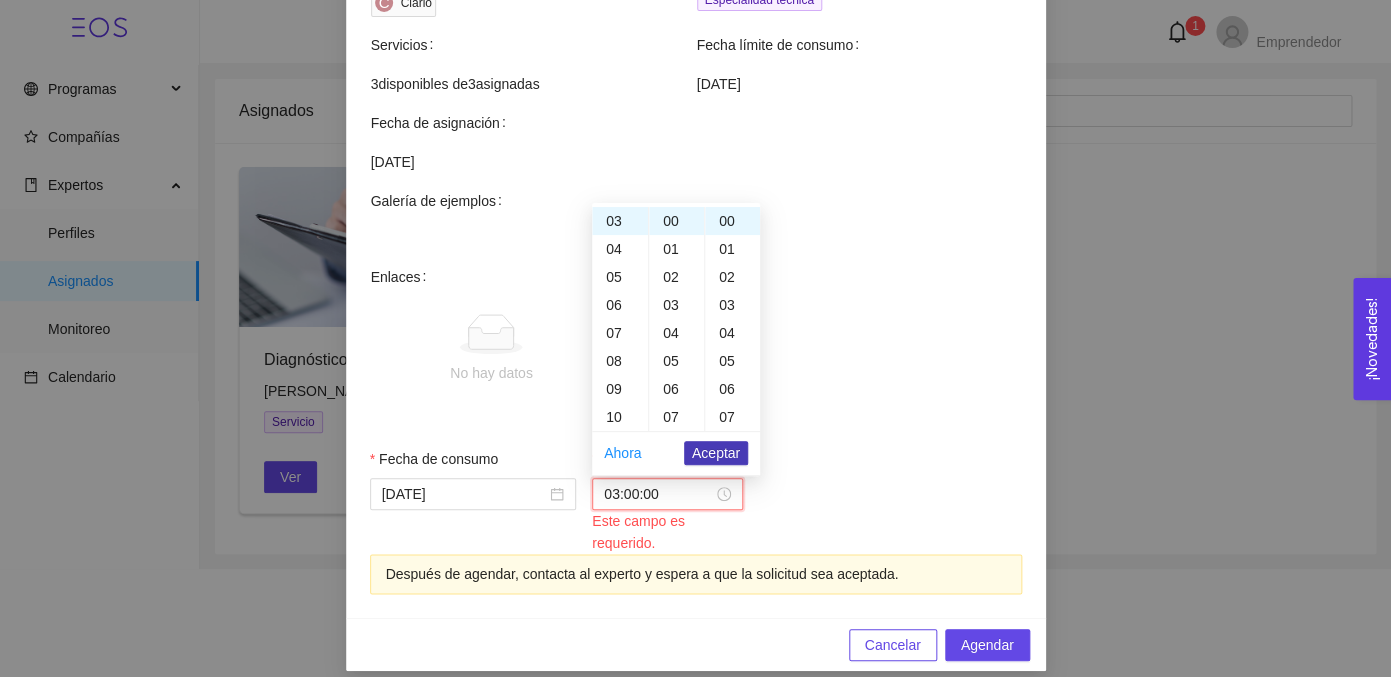 click on "Aceptar" at bounding box center (716, 453) 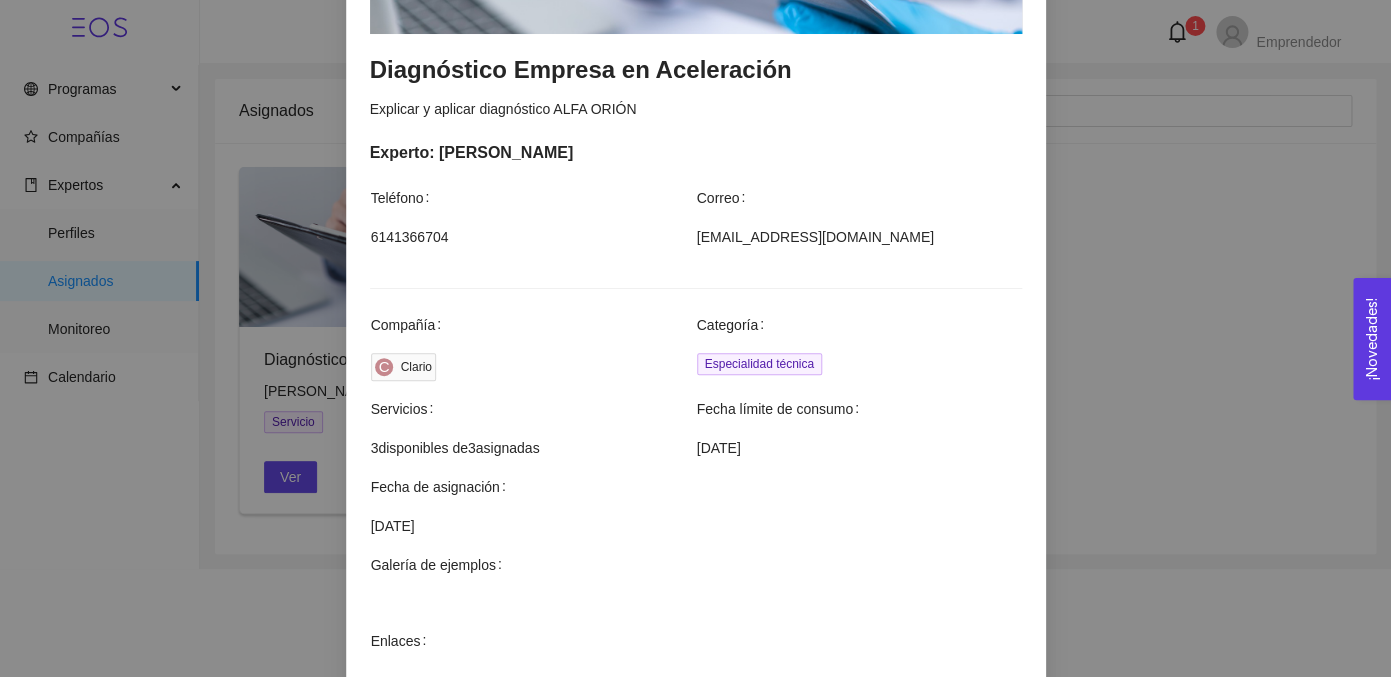 scroll, scrollTop: 709, scrollLeft: 0, axis: vertical 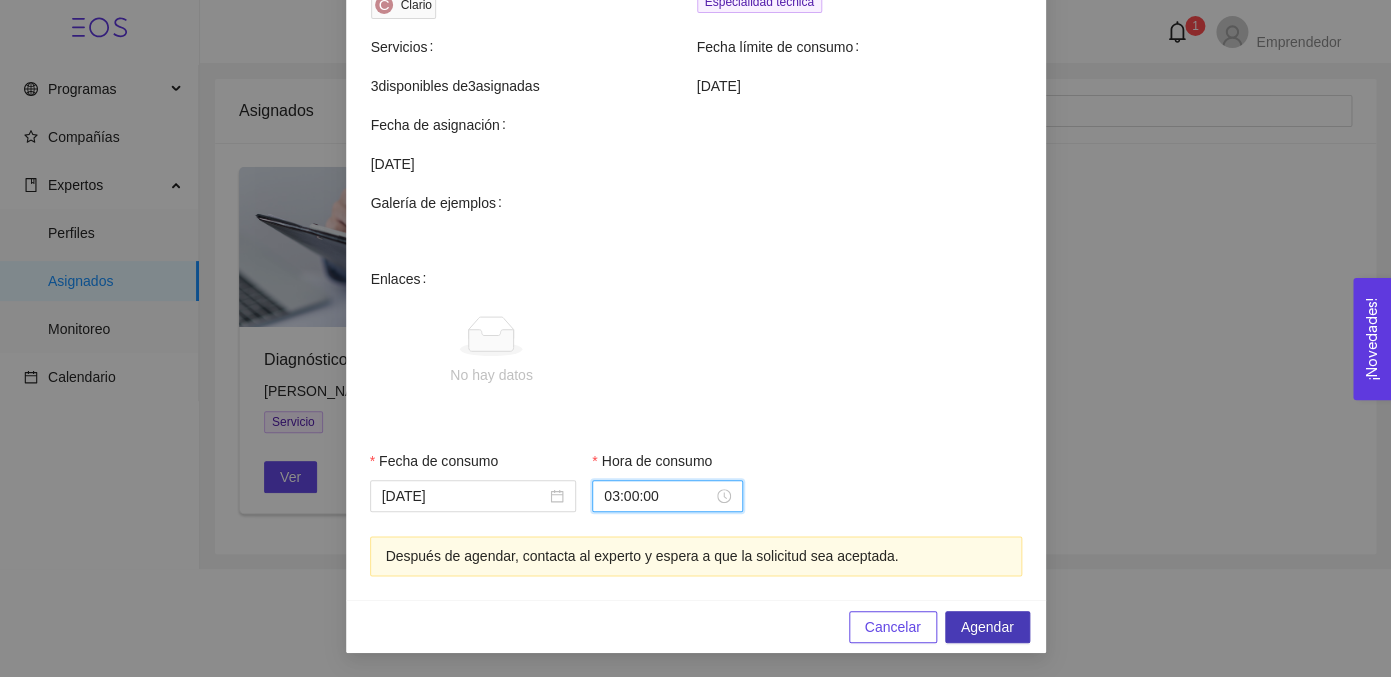 click on "Agendar" at bounding box center [987, 627] 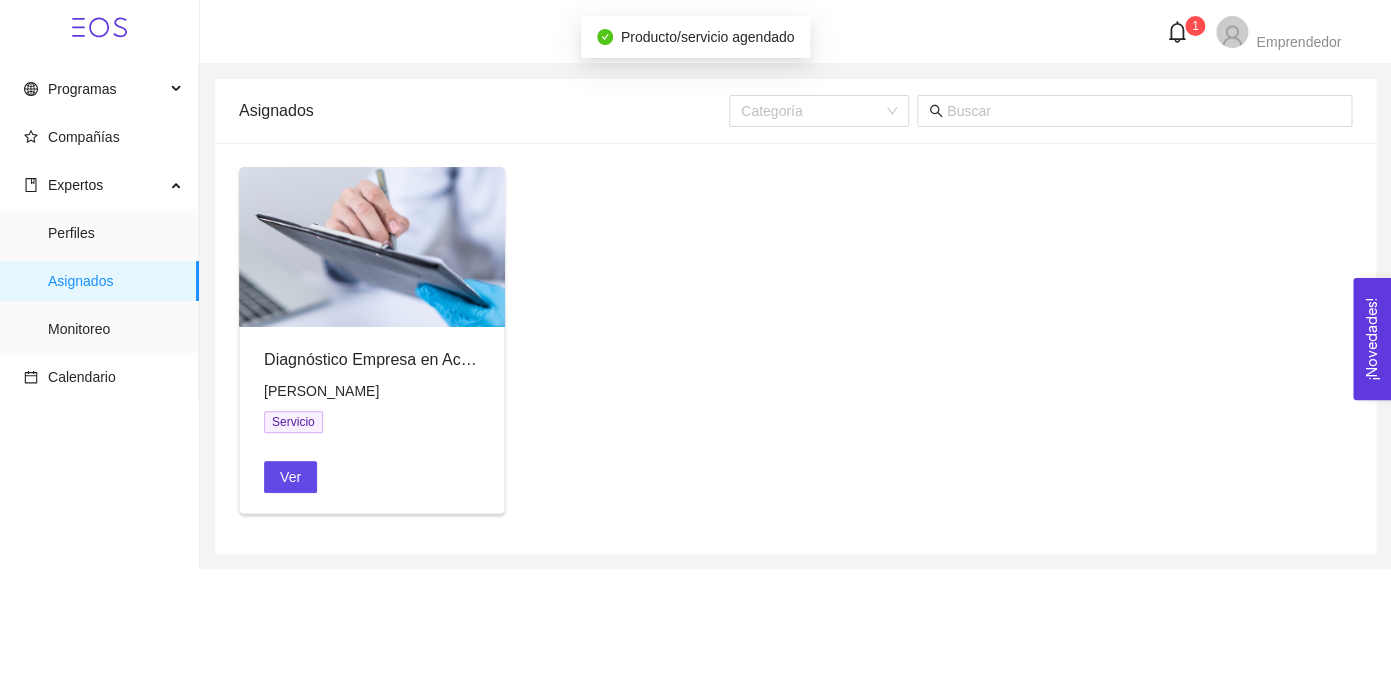scroll, scrollTop: 609, scrollLeft: 0, axis: vertical 